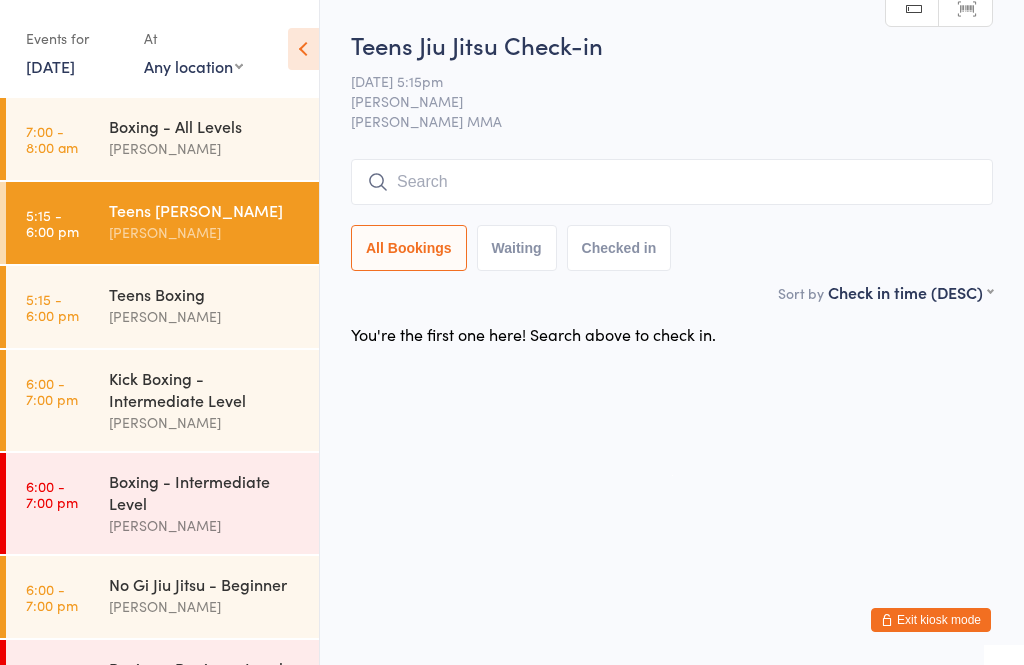 scroll, scrollTop: 161, scrollLeft: 0, axis: vertical 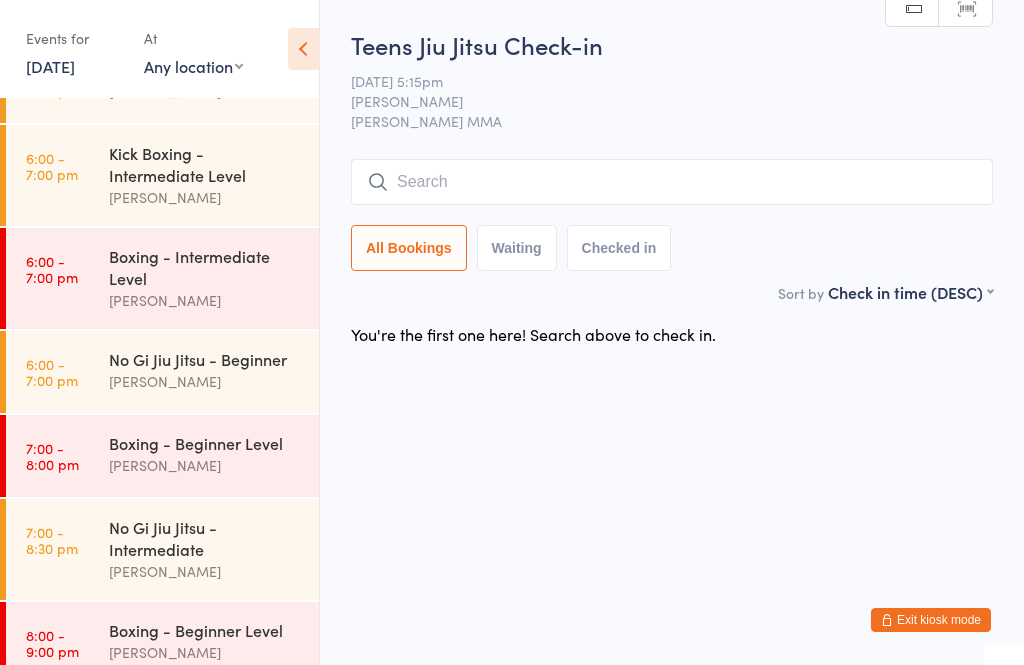 click on "[PERSON_NAME]" at bounding box center [205, 381] 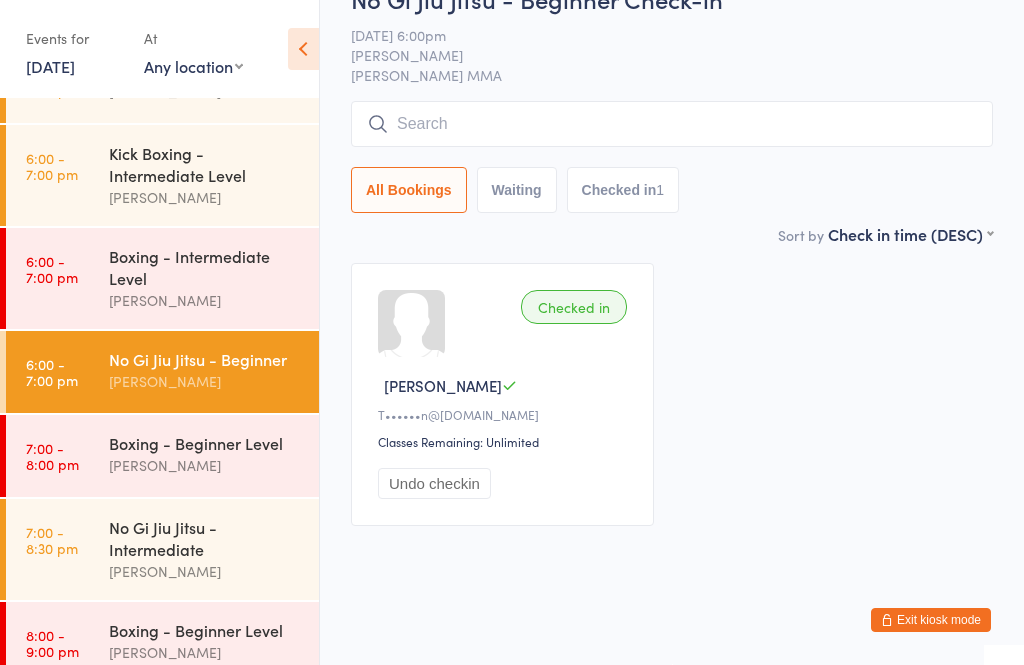 click at bounding box center [672, 124] 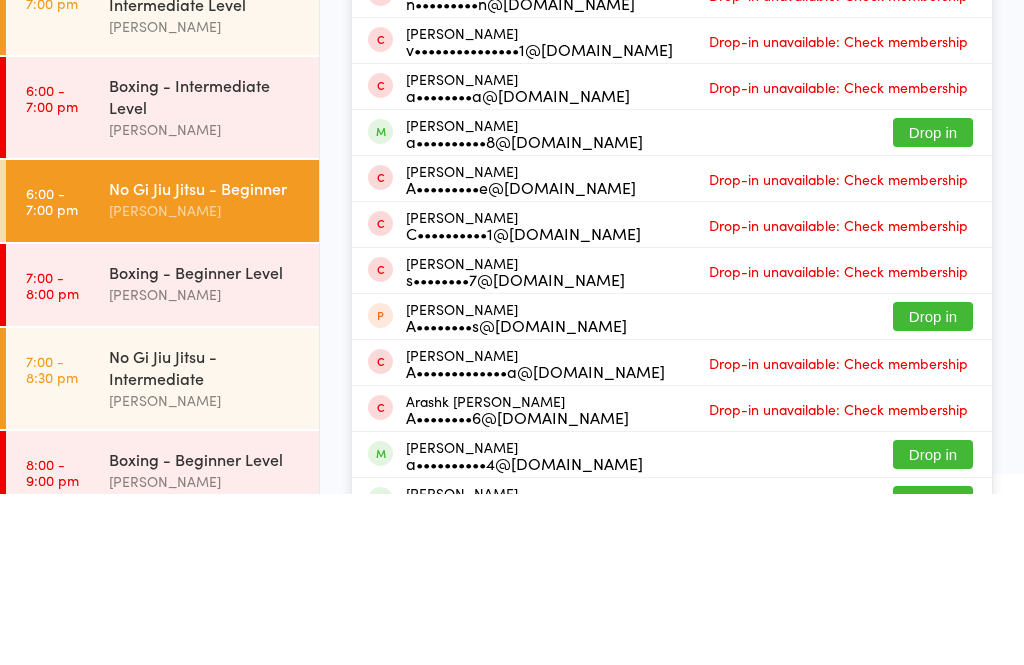 type on "Ara" 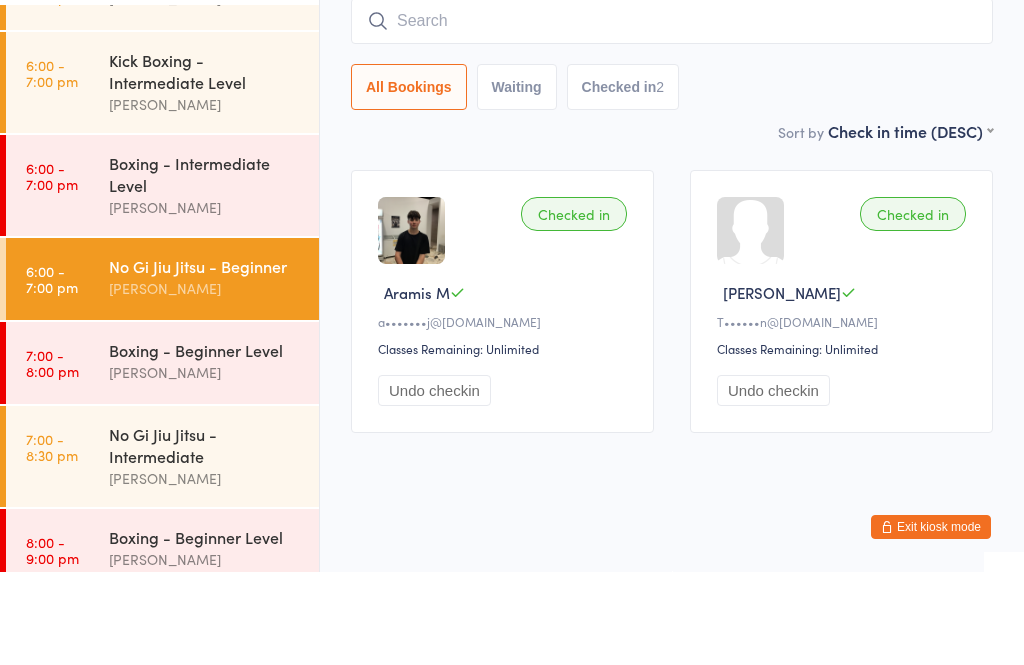 scroll, scrollTop: 93, scrollLeft: 0, axis: vertical 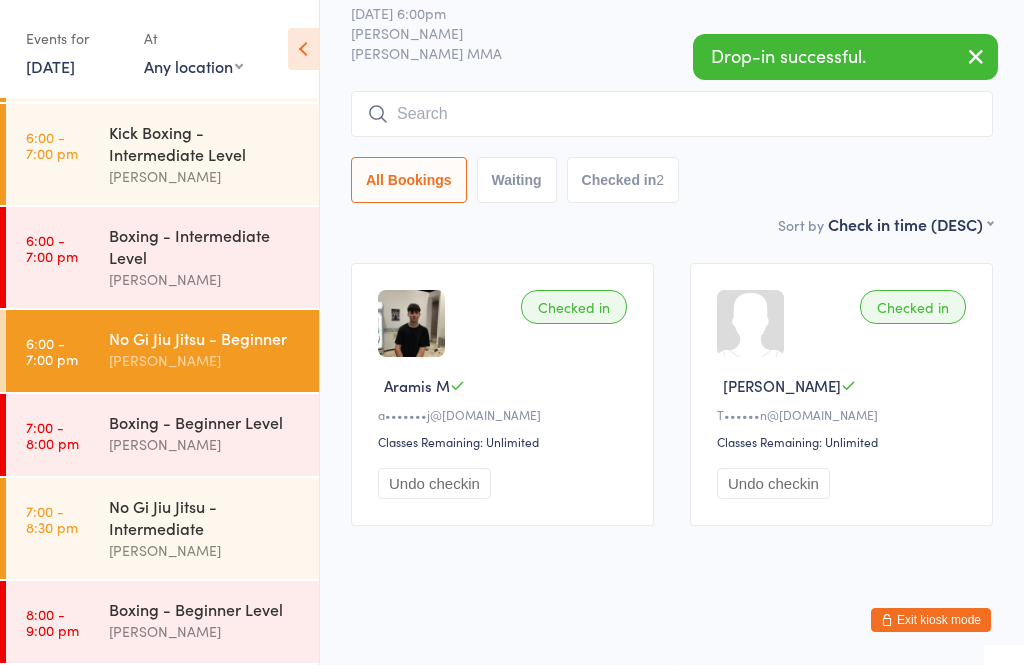click on "Boxing - Beginner Level" at bounding box center [205, 422] 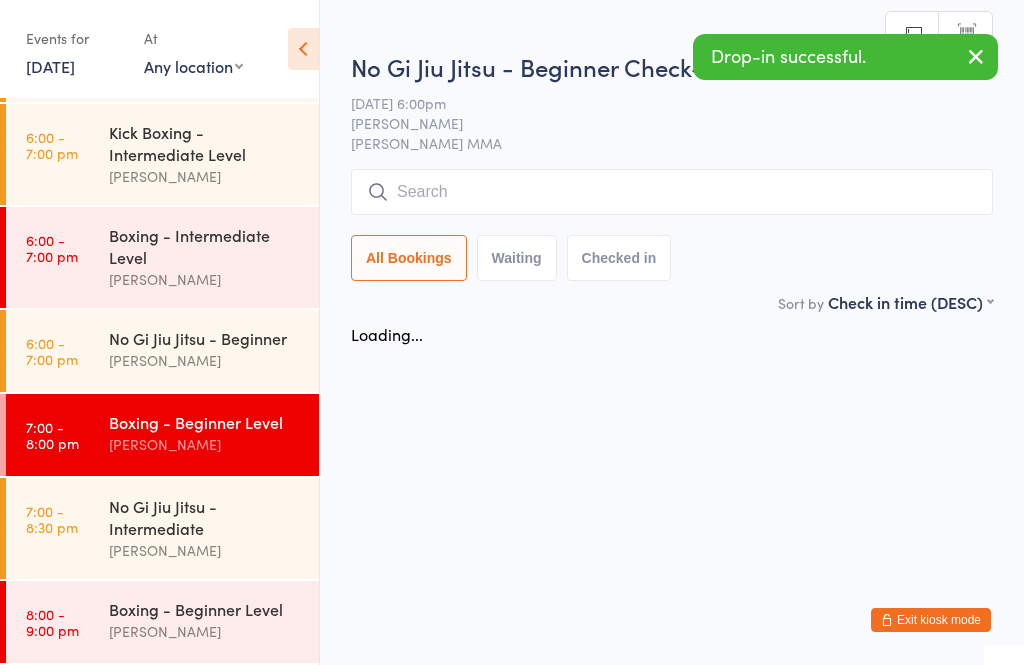 scroll, scrollTop: 0, scrollLeft: 0, axis: both 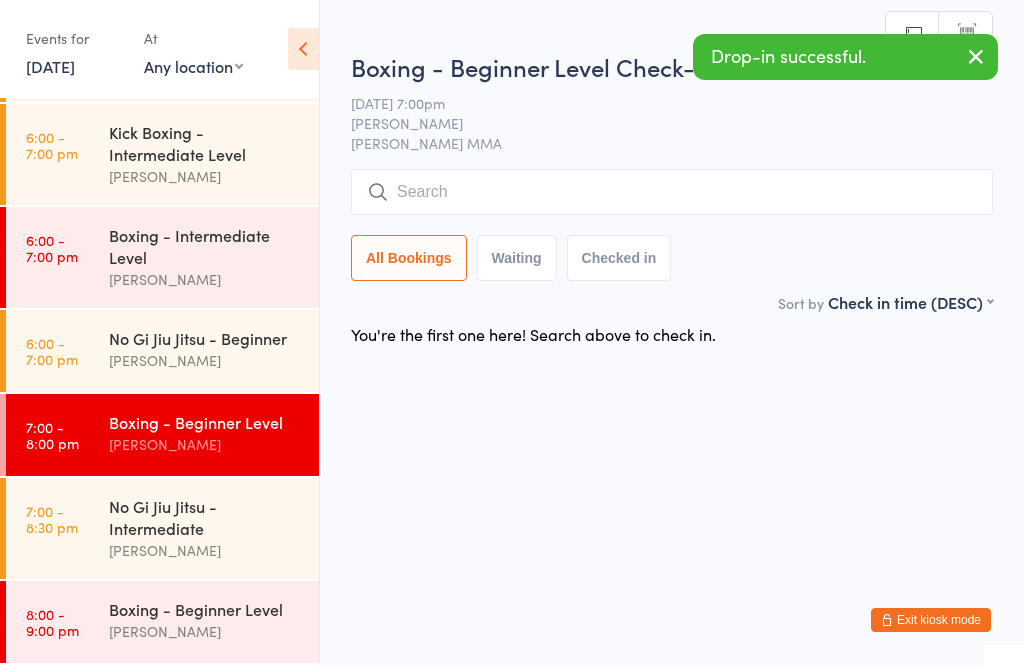 click at bounding box center [672, 192] 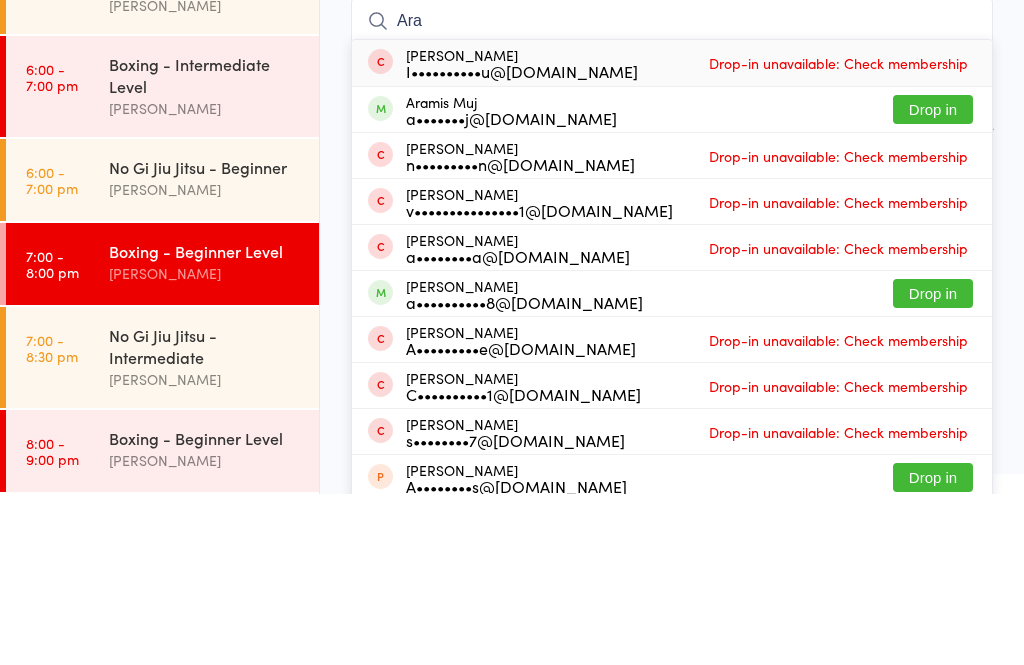 type on "Ara" 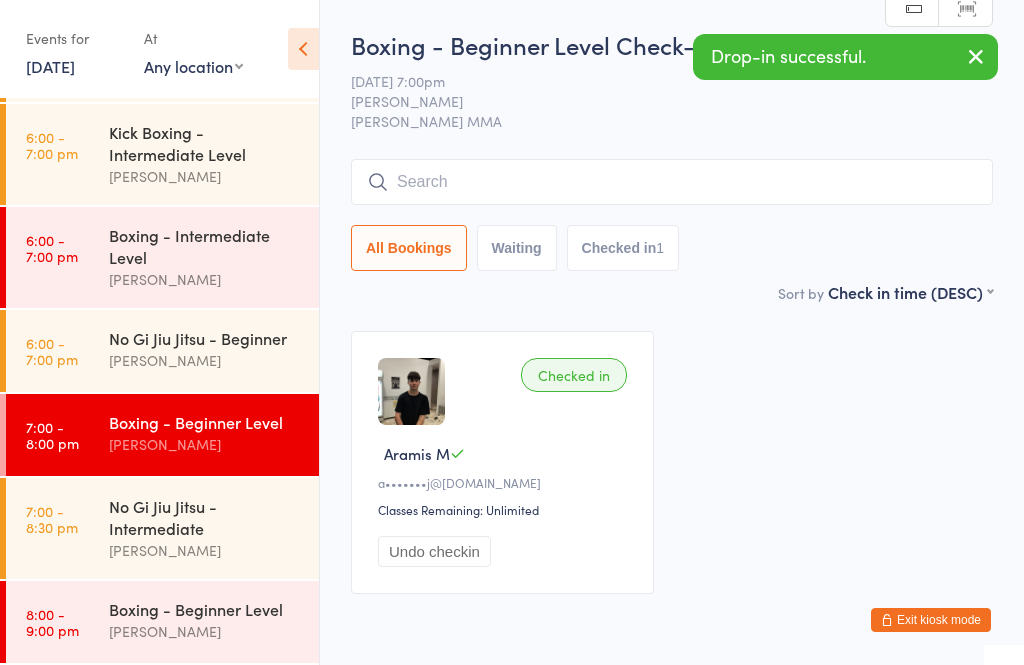click on "Boxing - Beginner Level Alex Carioti" at bounding box center [214, 620] 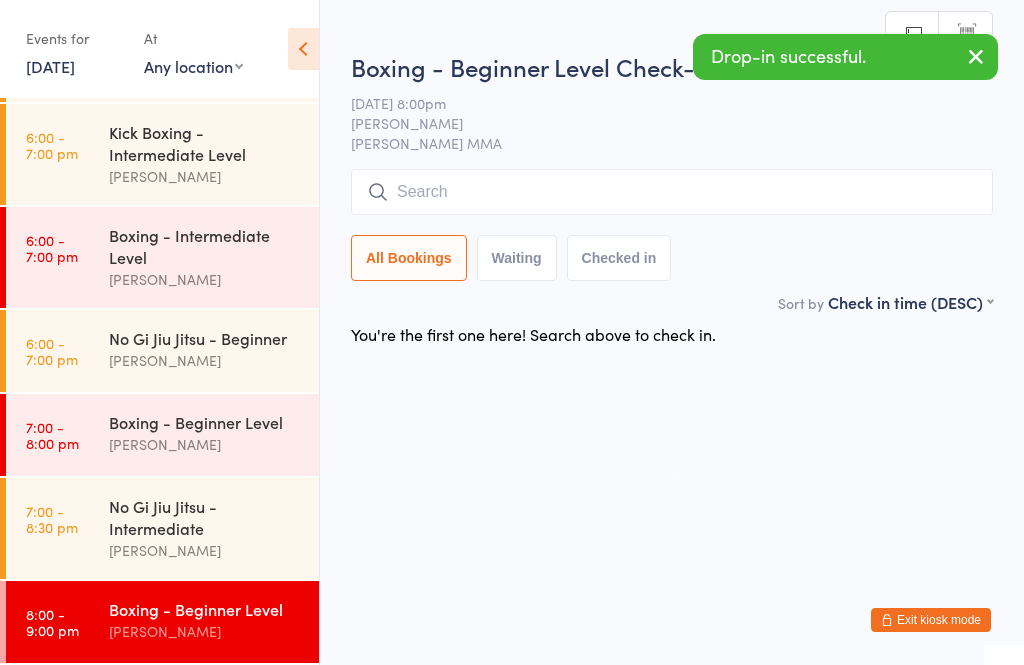 click at bounding box center (672, 192) 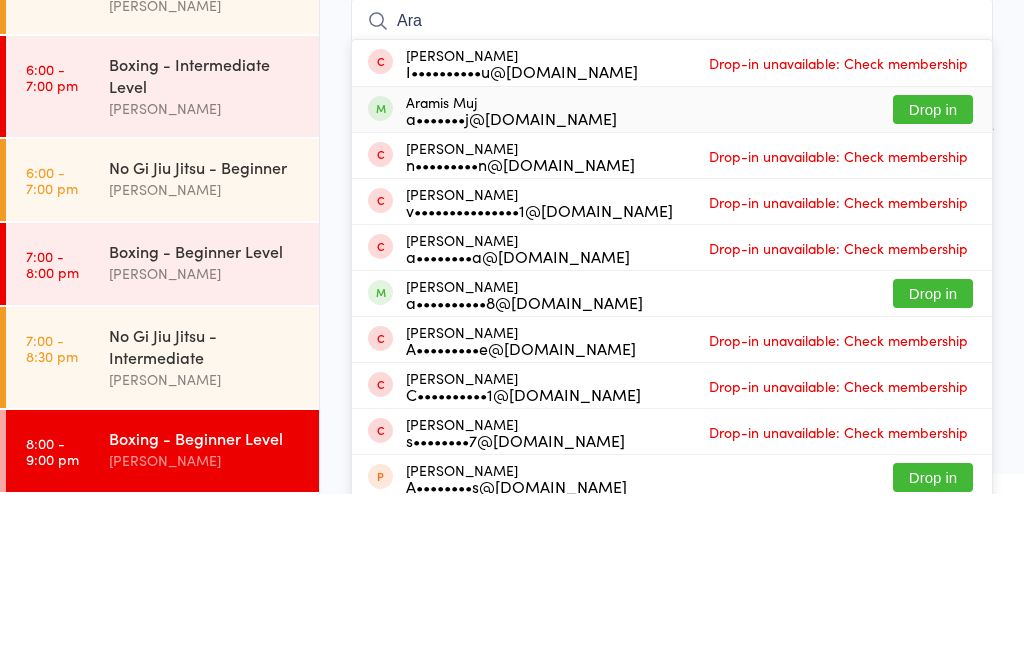 type on "Ara" 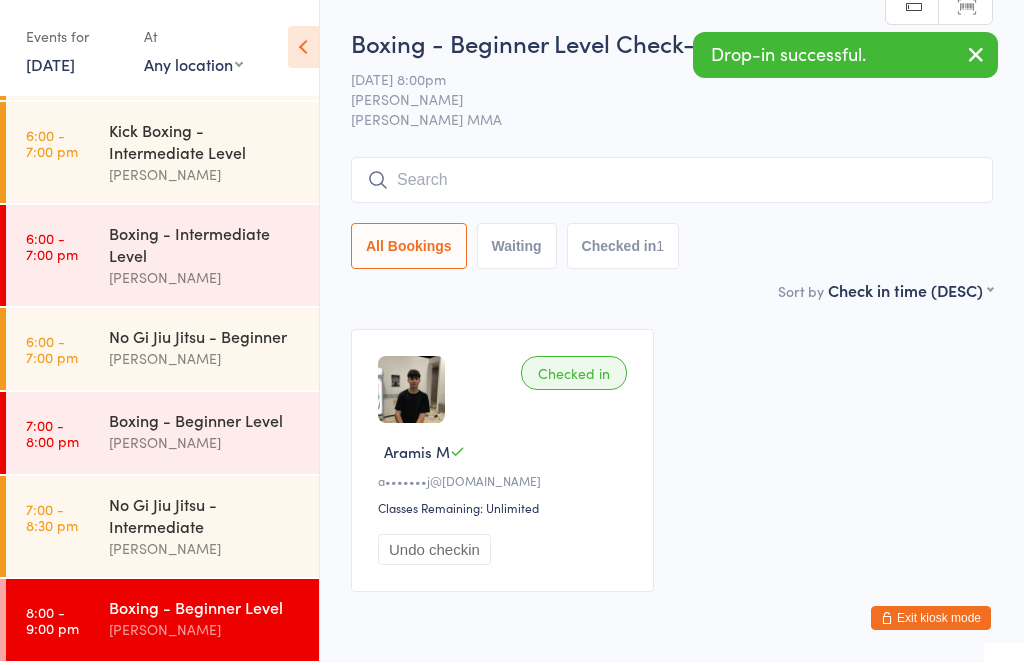scroll, scrollTop: 29, scrollLeft: 0, axis: vertical 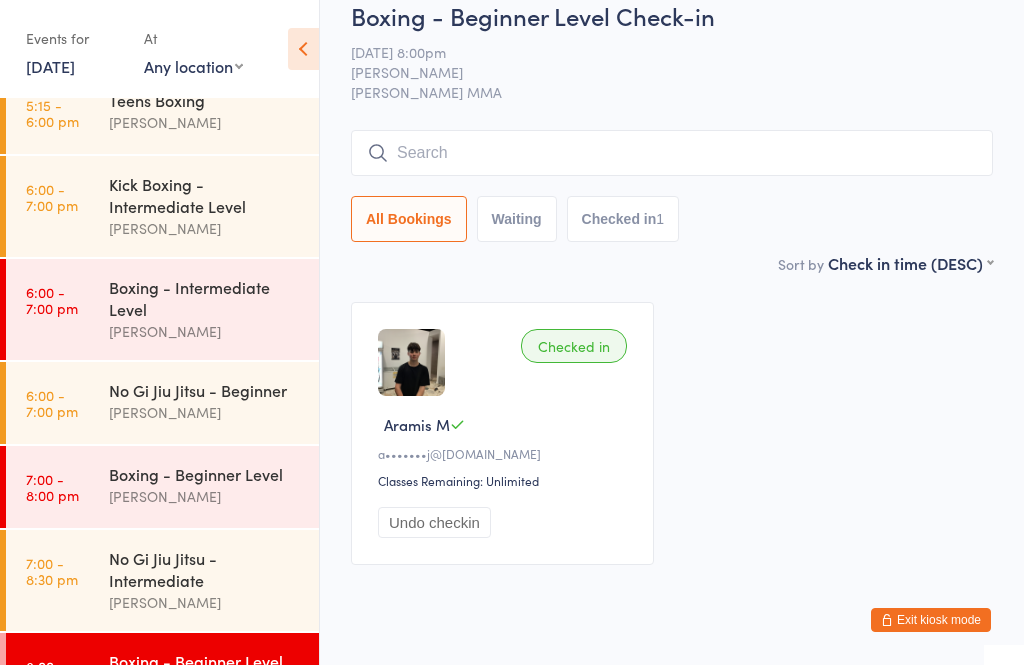 click on "Exit kiosk mode" at bounding box center (931, 620) 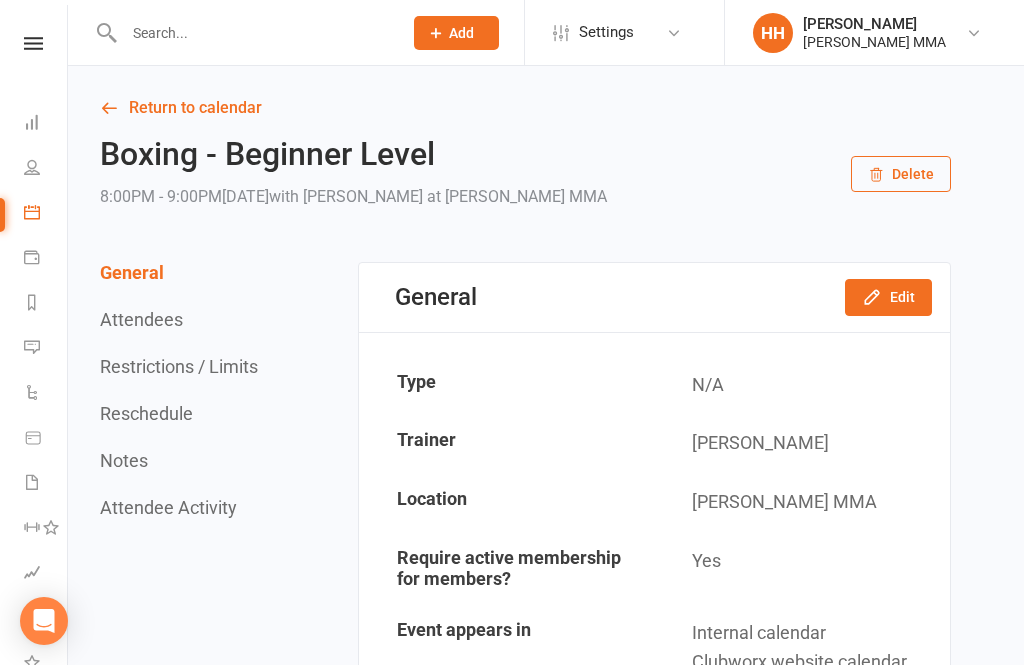 scroll, scrollTop: 0, scrollLeft: 0, axis: both 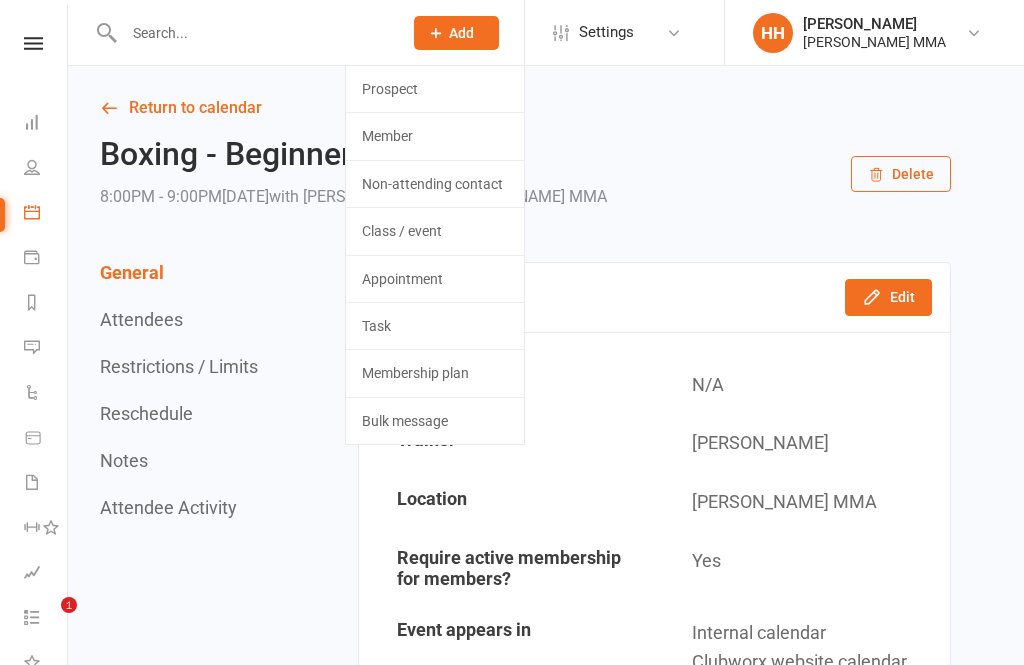 click on "Prospect" 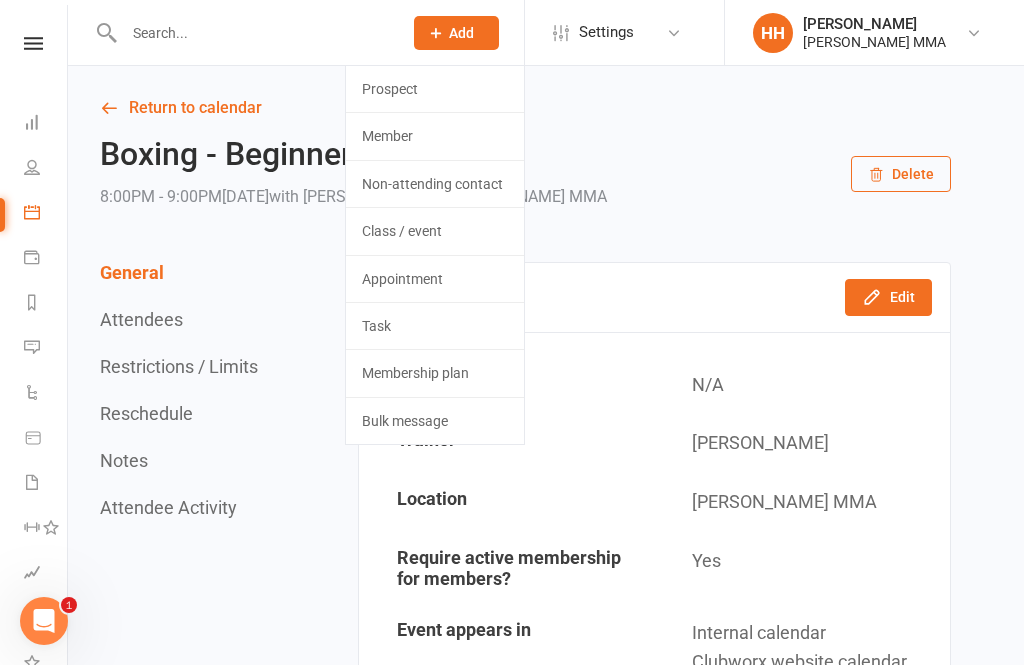 scroll, scrollTop: 0, scrollLeft: 0, axis: both 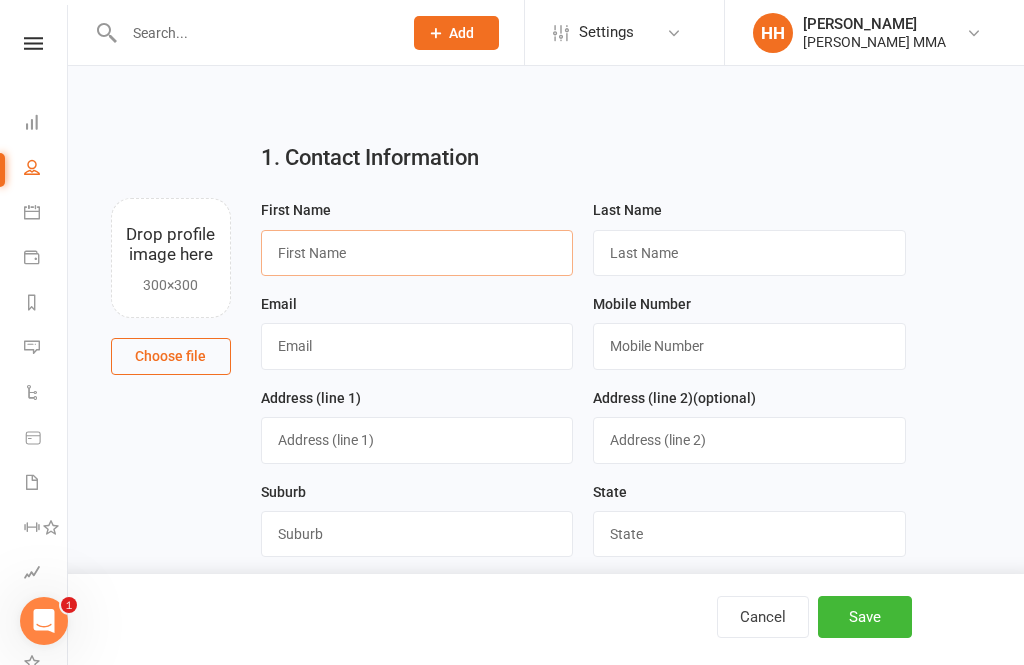 click at bounding box center (417, 253) 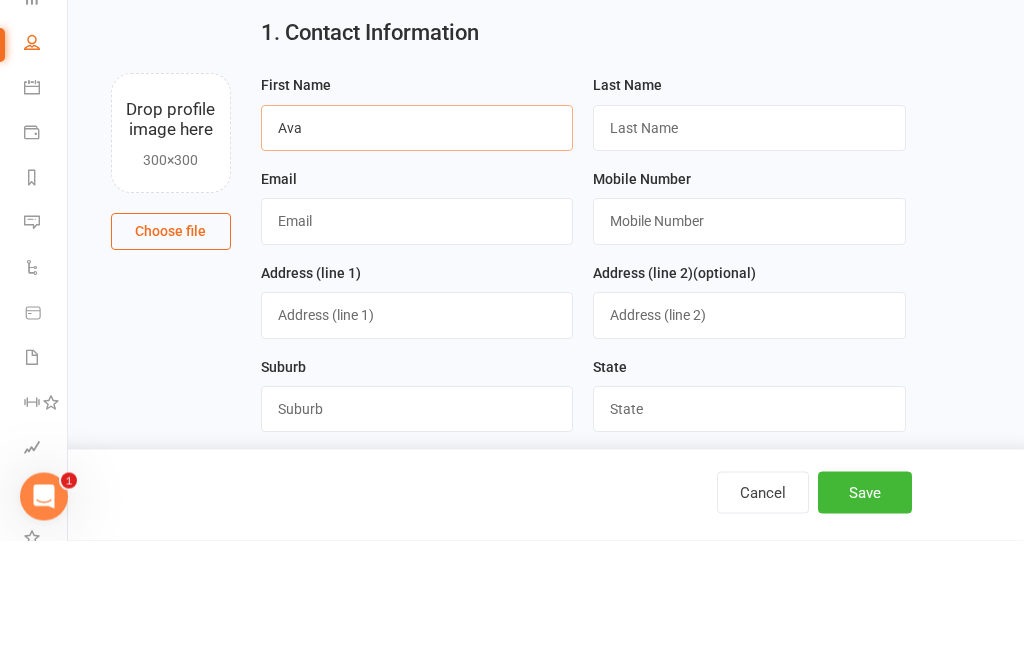 type on "Ava" 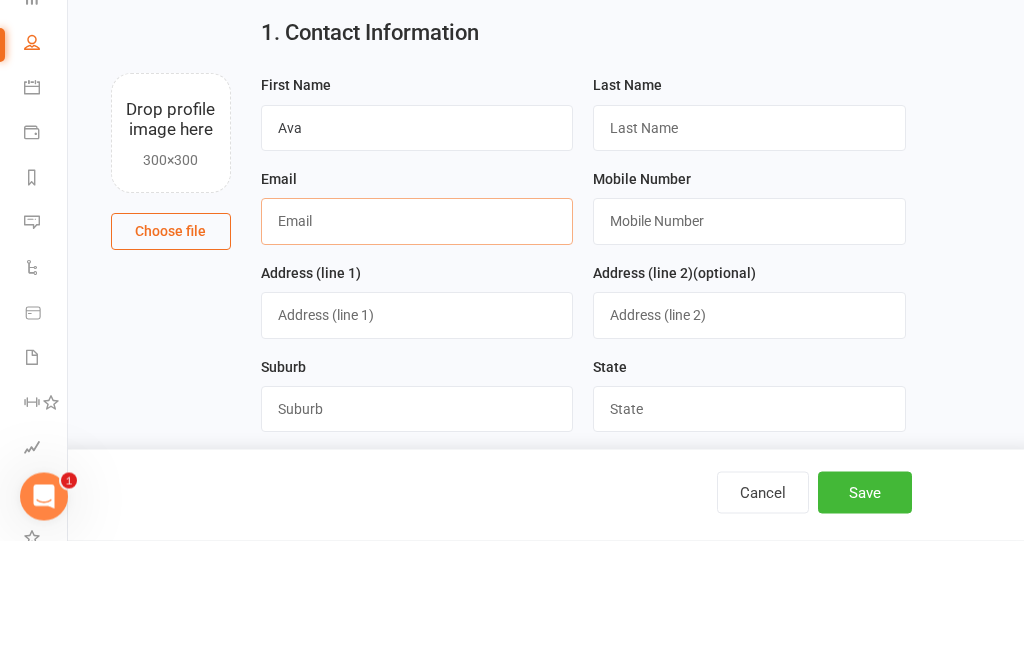 click at bounding box center (417, 346) 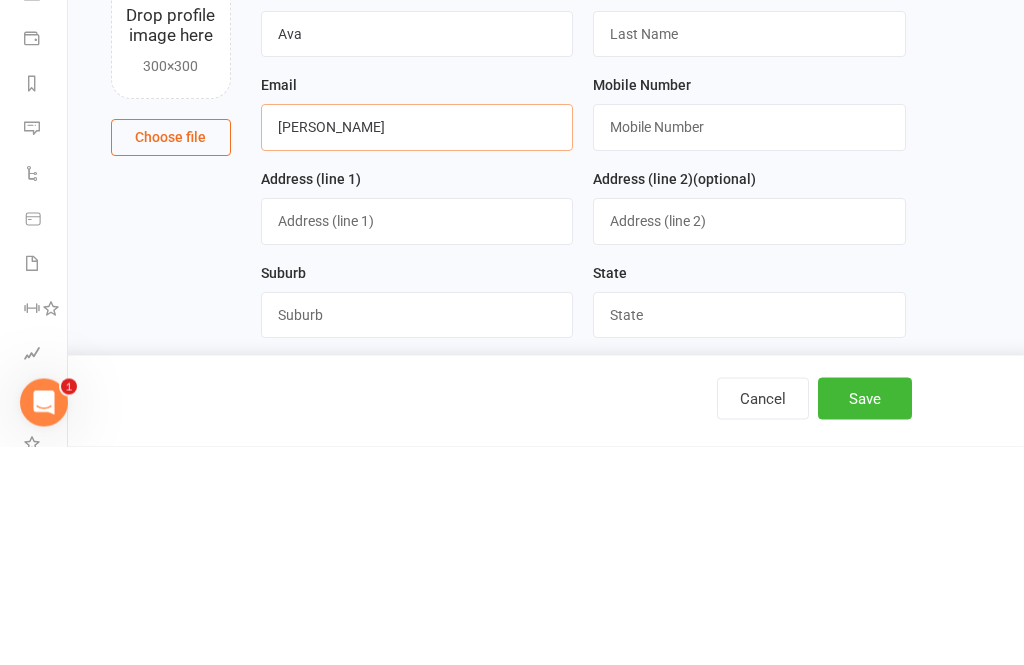 type on "Liu" 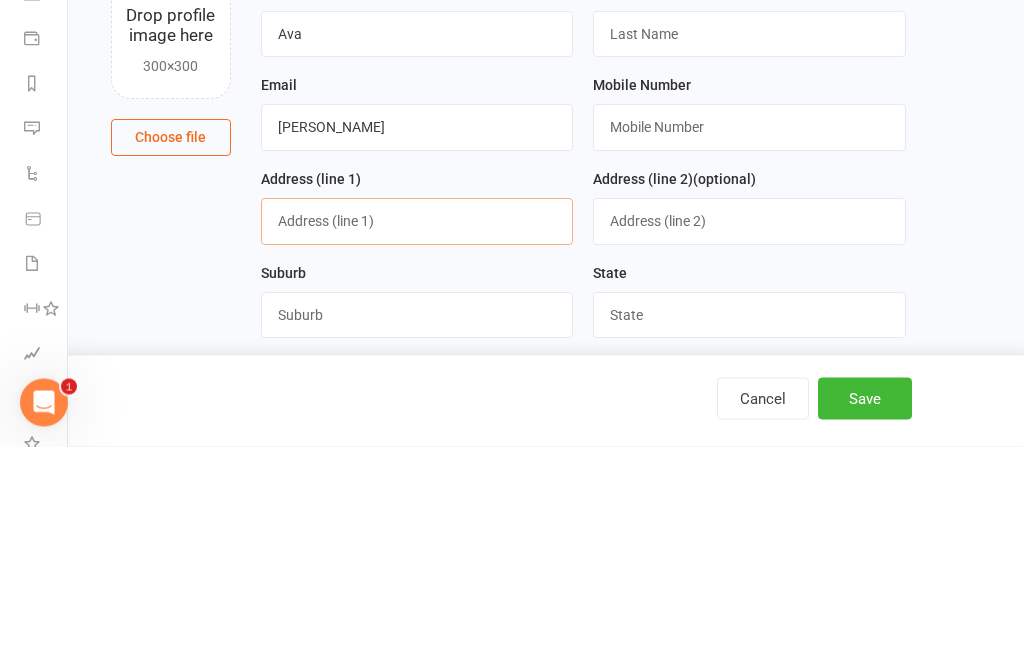 click at bounding box center (417, 440) 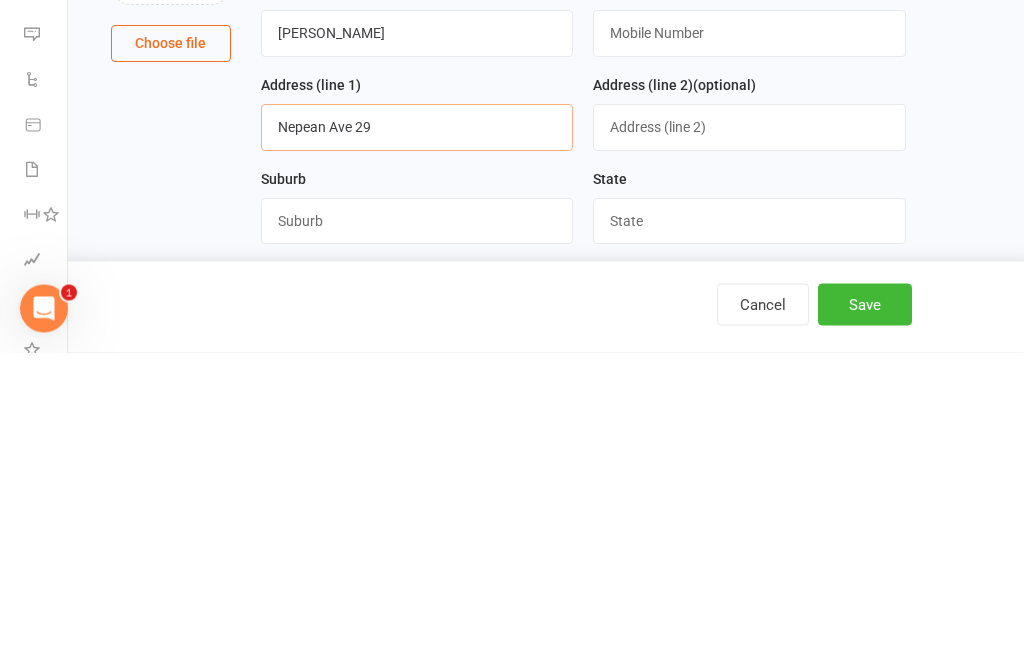 type on "Nepean Ave 29" 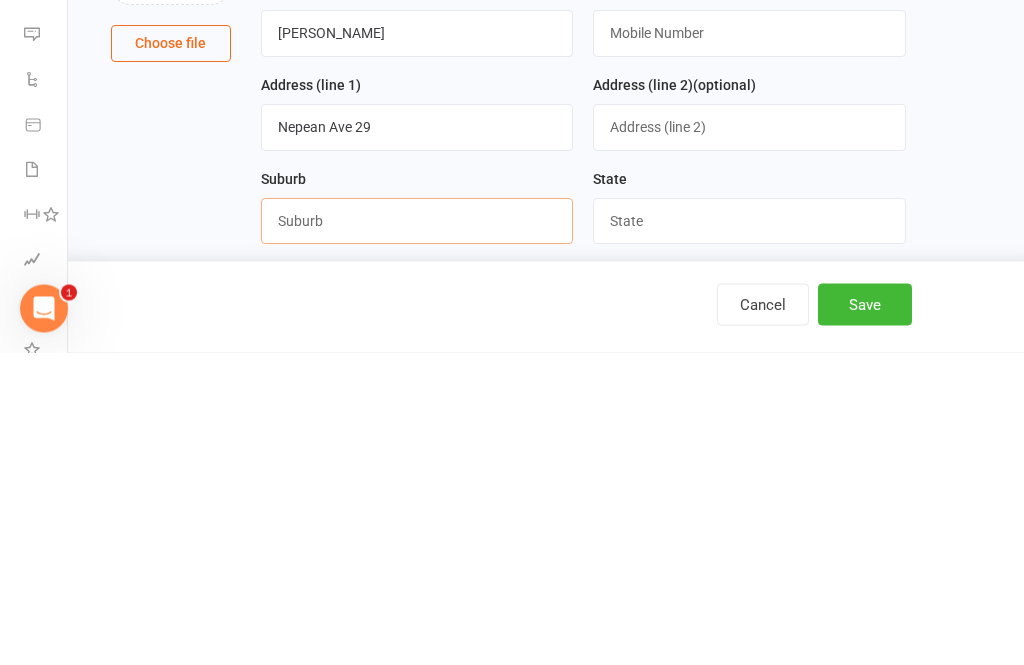 click at bounding box center (417, 534) 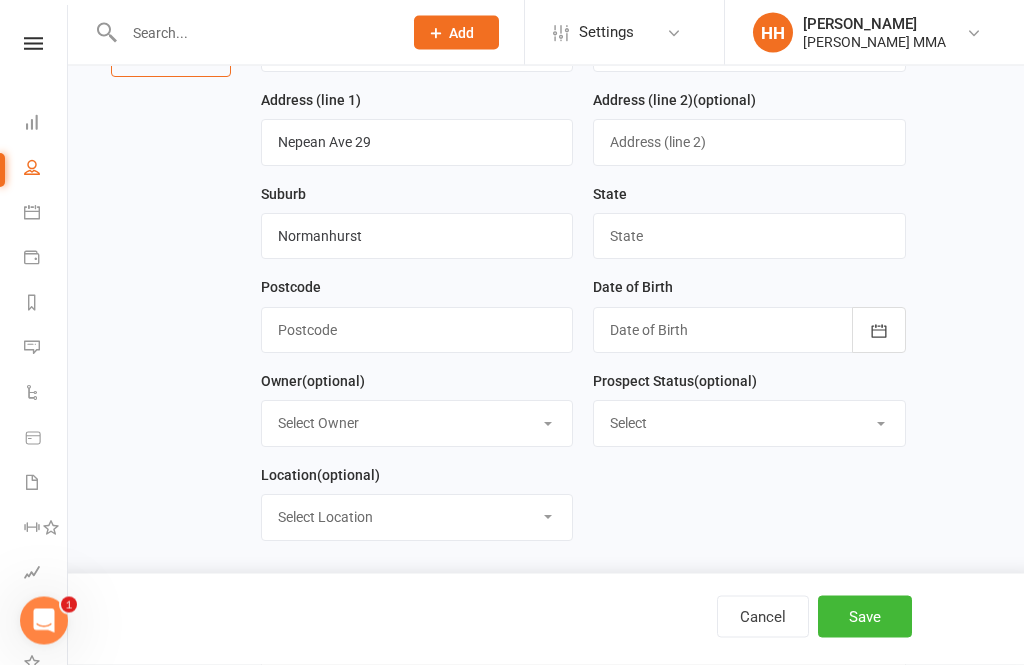 scroll, scrollTop: 291, scrollLeft: 0, axis: vertical 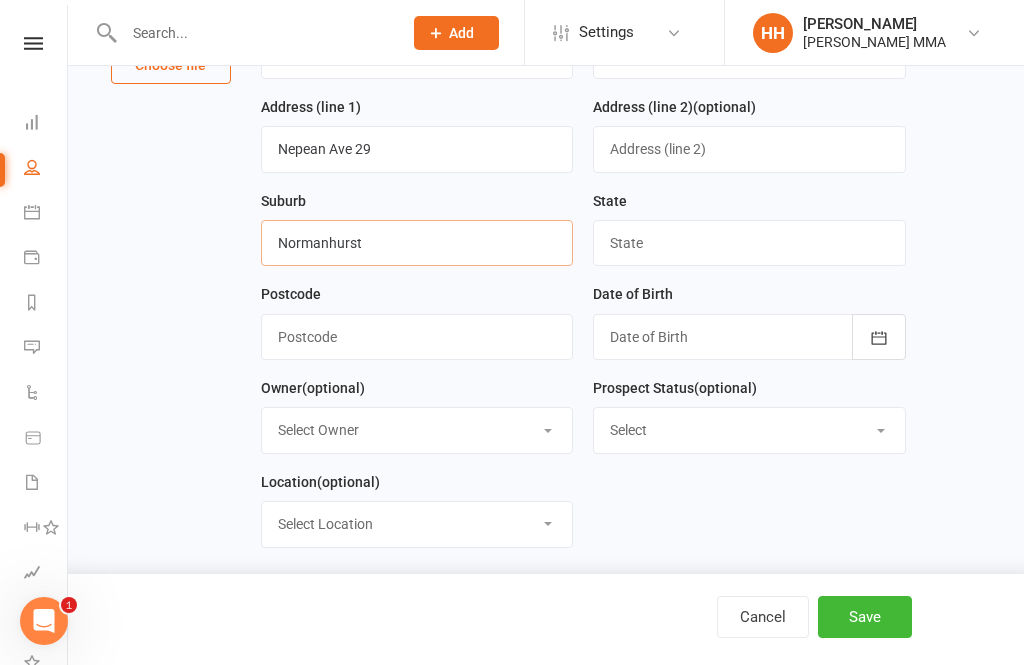 type on "Normanhurst" 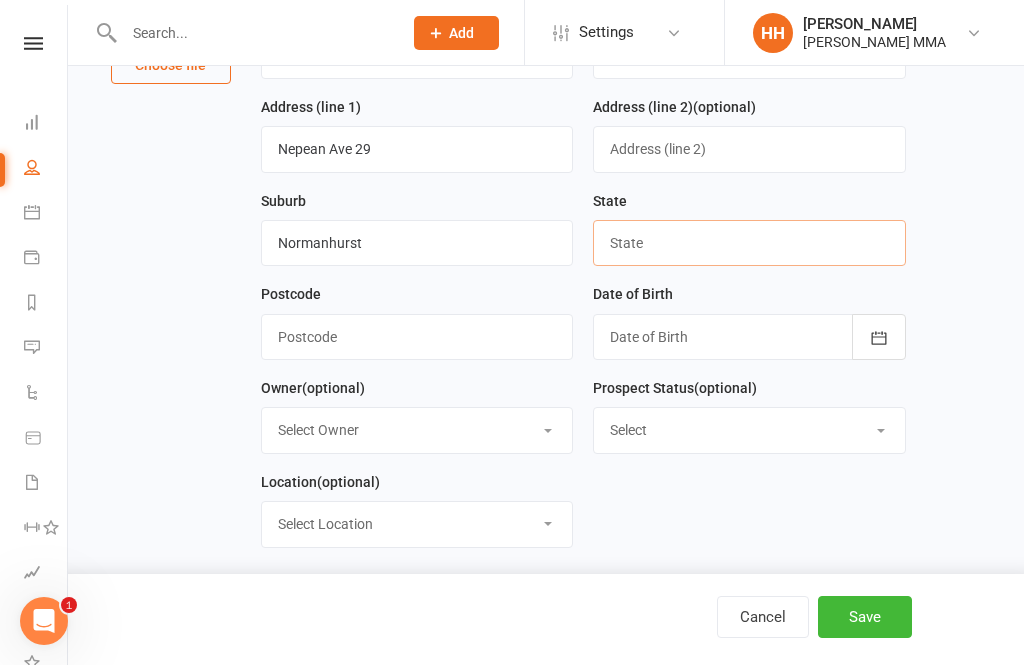 click at bounding box center (749, 243) 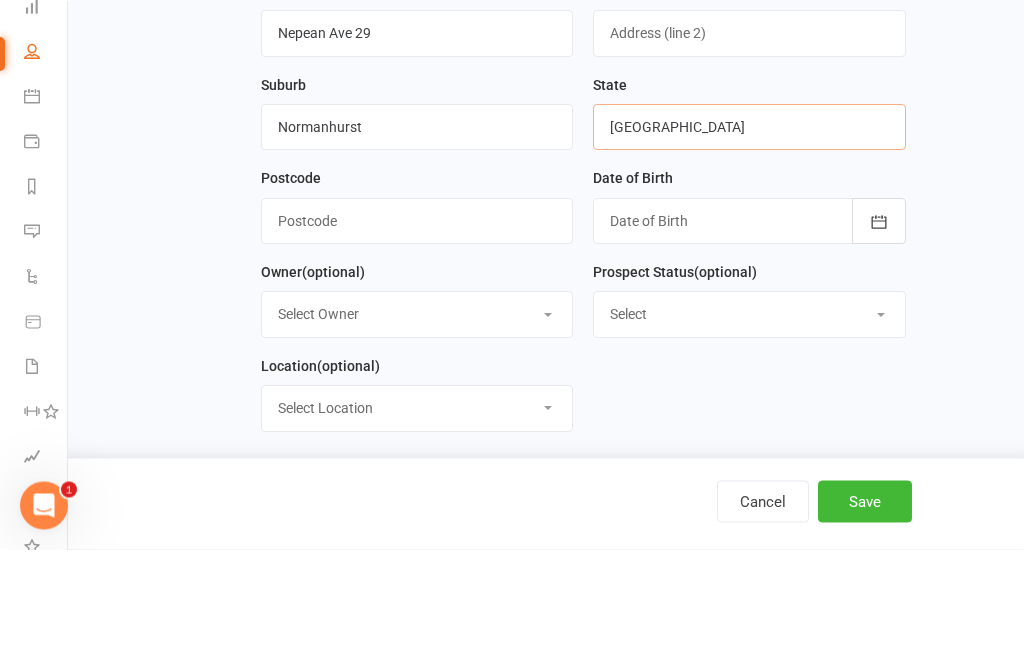 type on "NSW" 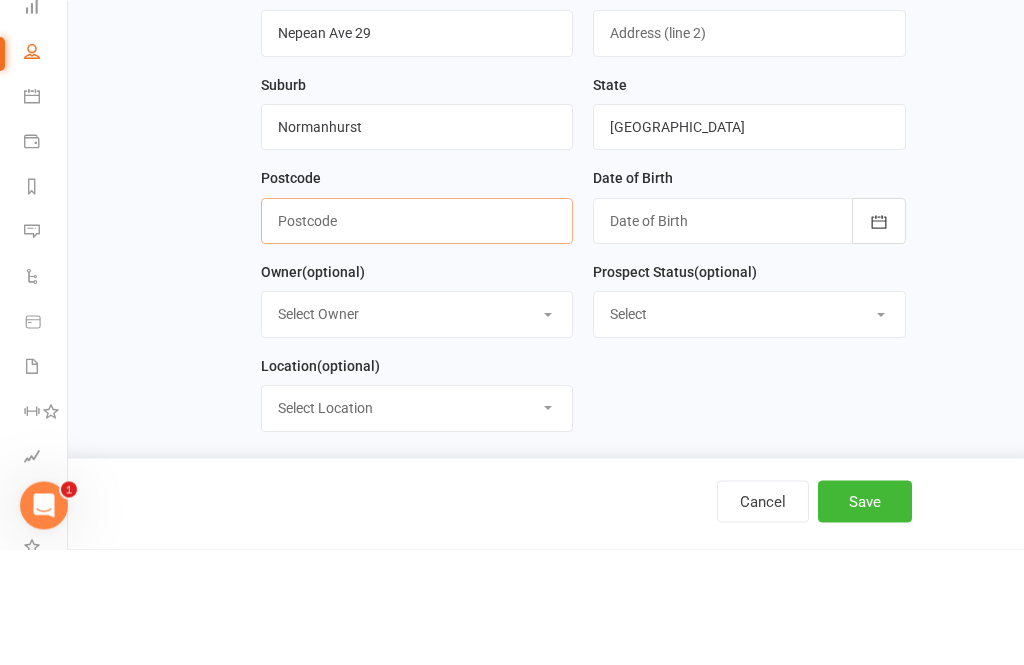 click at bounding box center [417, 337] 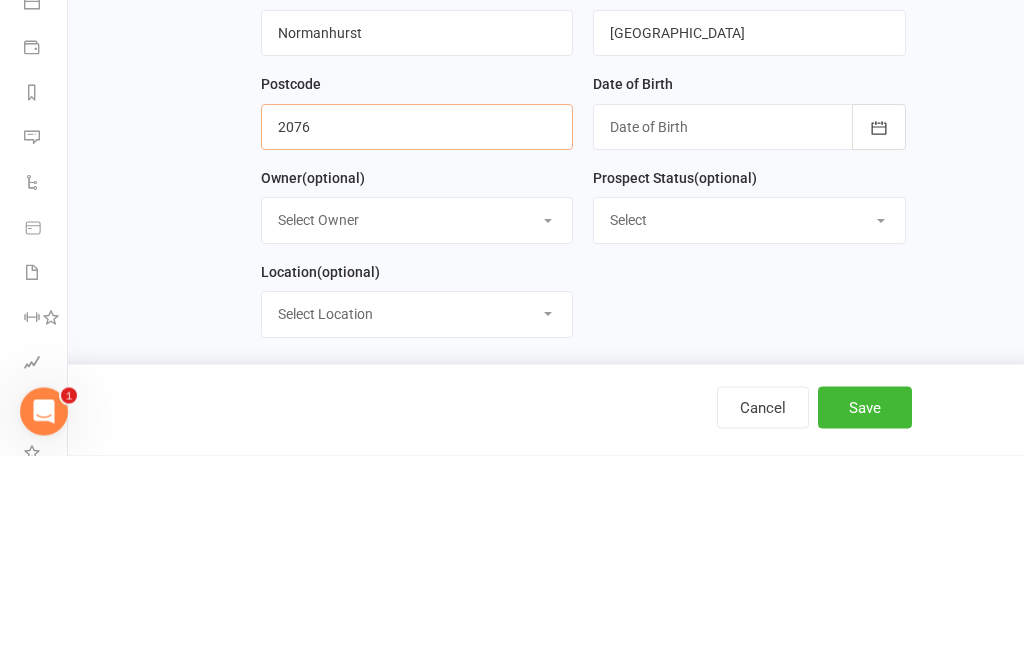 type on "2076" 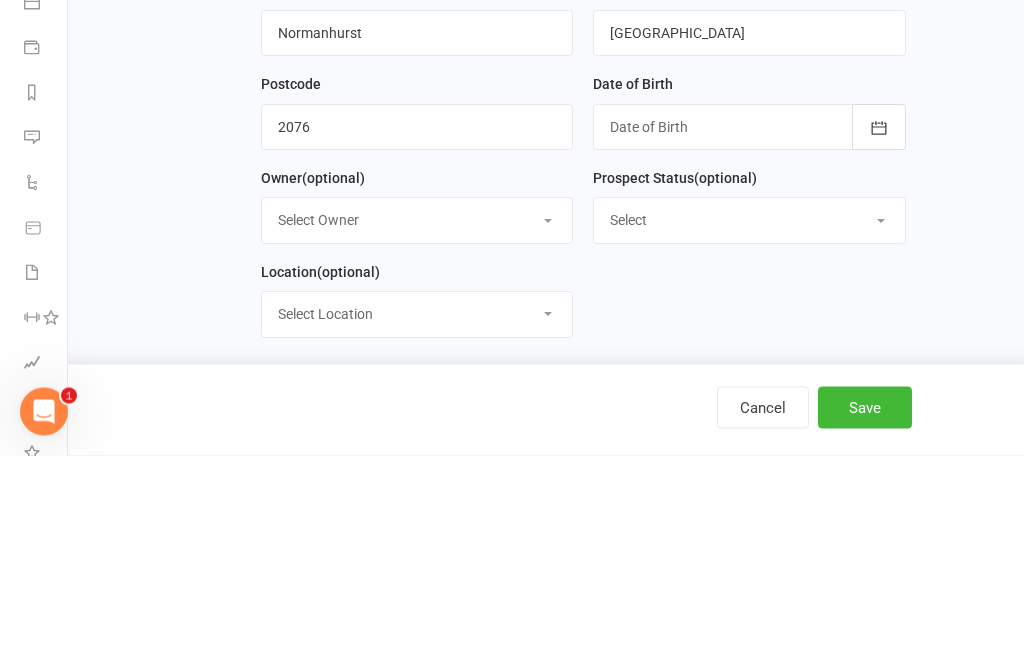 click at bounding box center [749, 337] 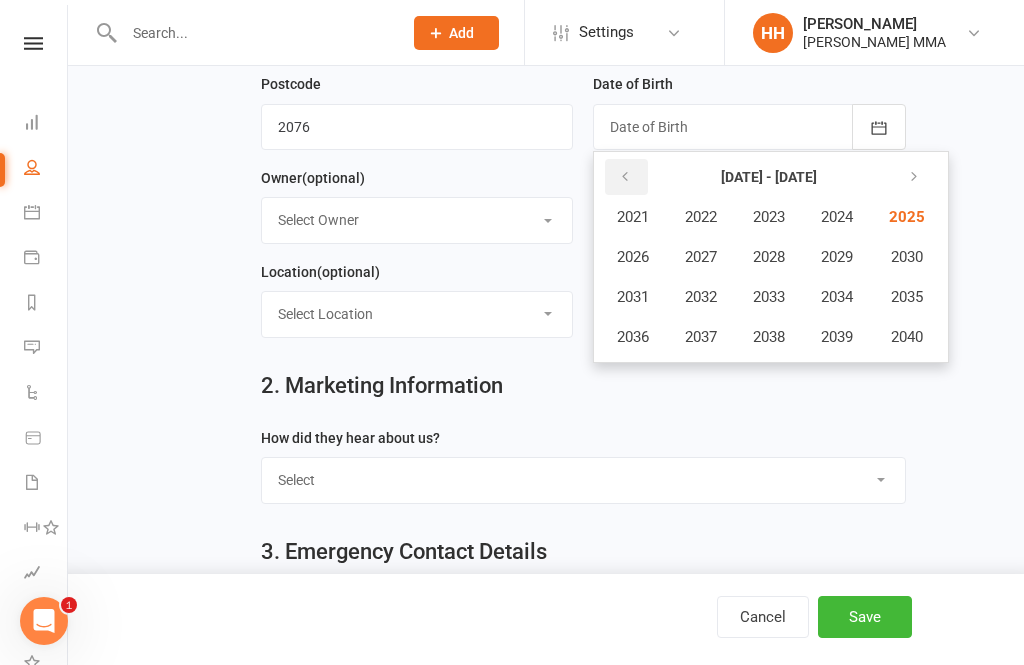 click at bounding box center (626, 177) 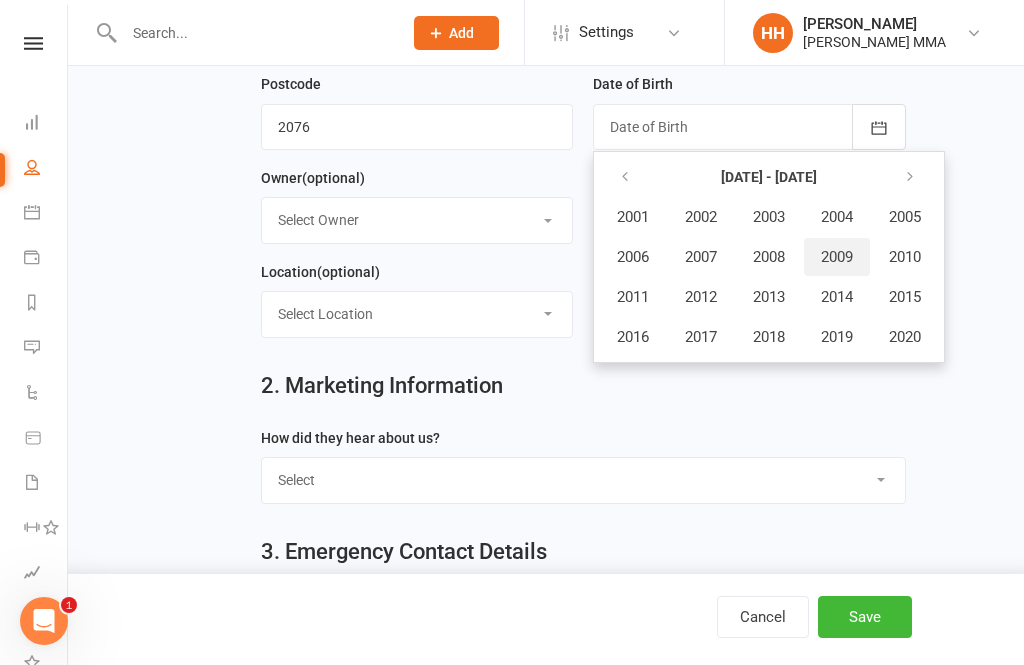 click on "2009" at bounding box center (837, 257) 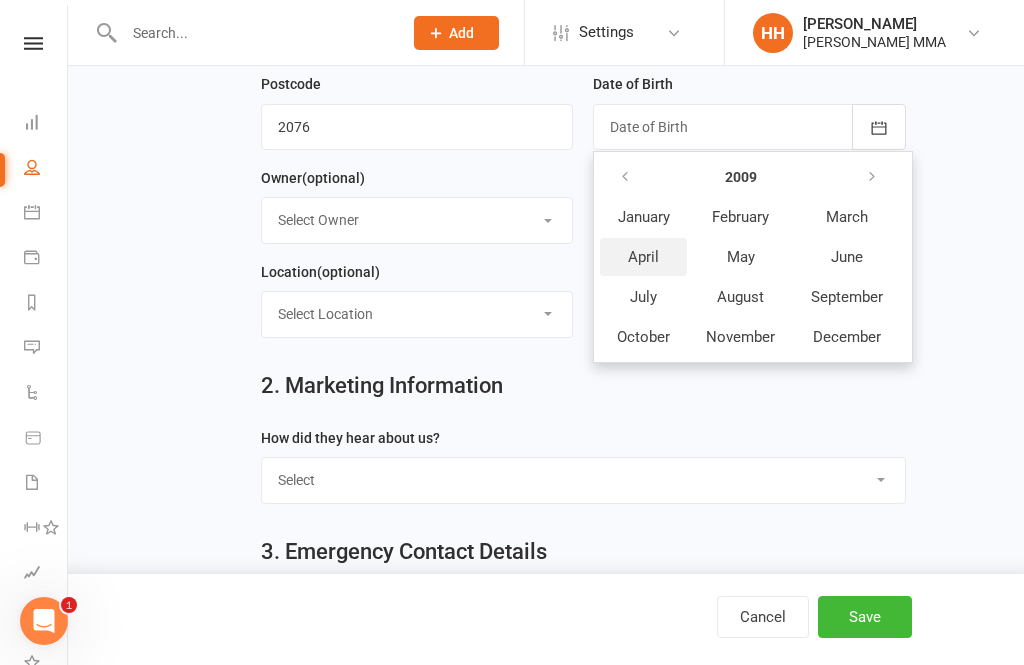 click on "April" at bounding box center (643, 257) 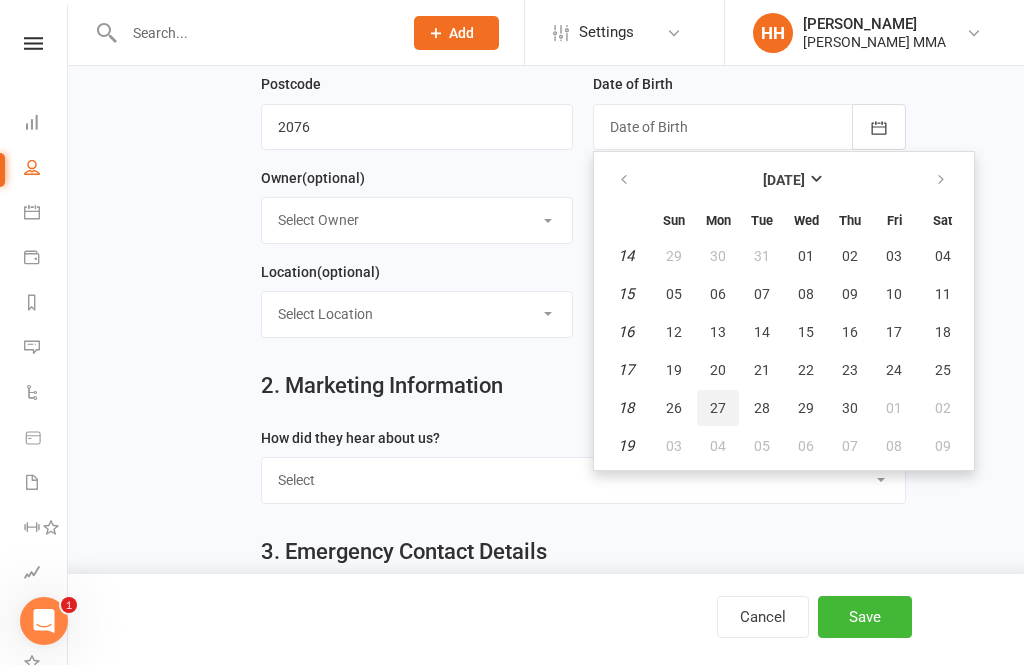 click on "27" at bounding box center (718, 408) 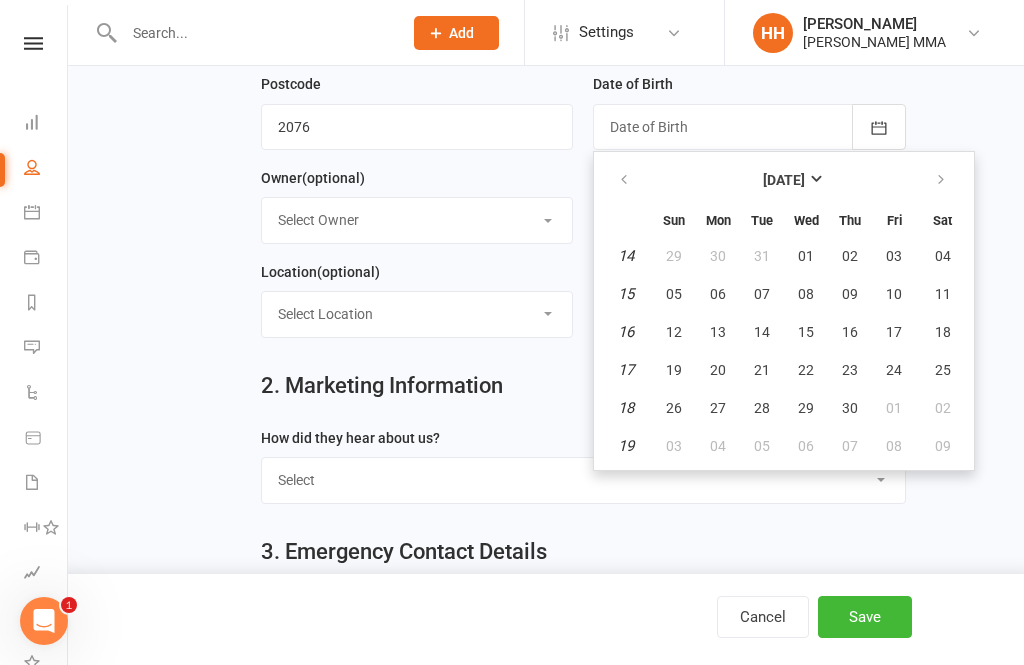 type on "27 Apr 2009" 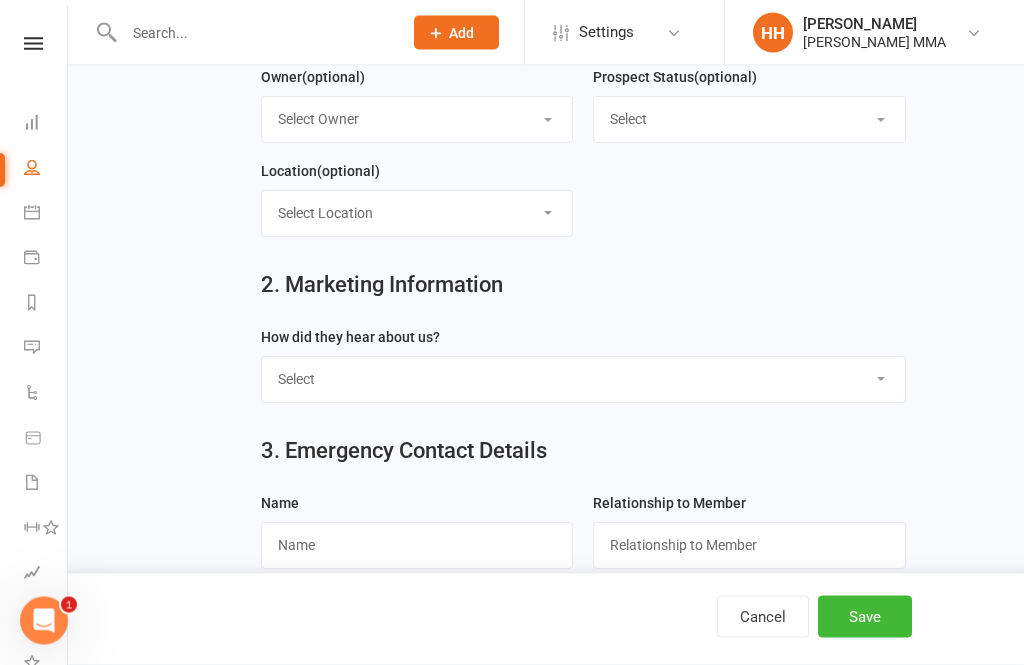 scroll, scrollTop: 611, scrollLeft: 0, axis: vertical 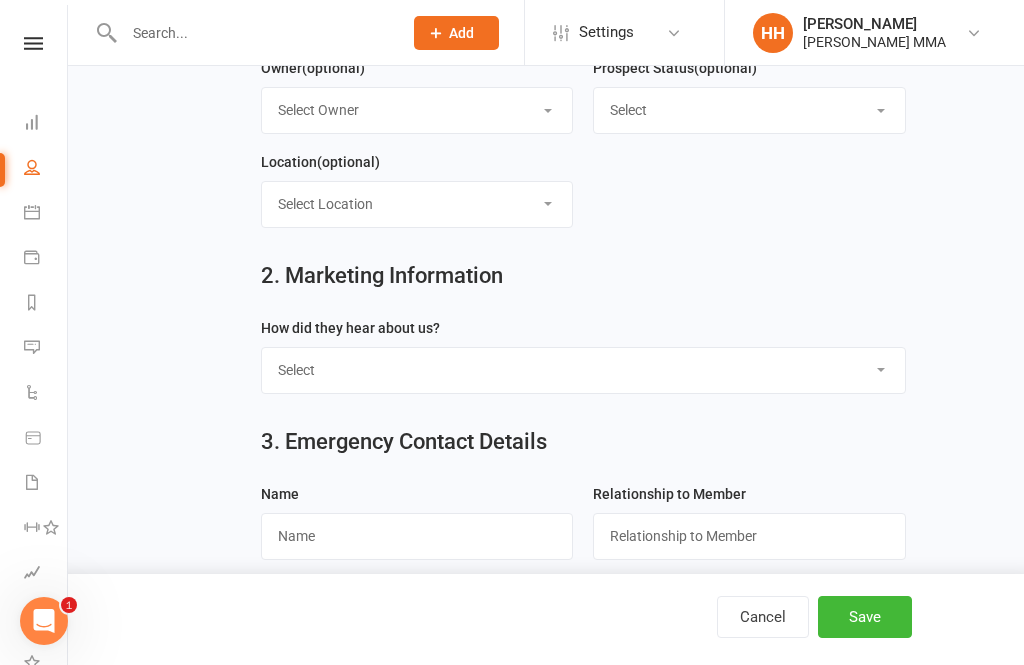 click on "Select Through A Friend Social Media Google Walk by" at bounding box center (583, 370) 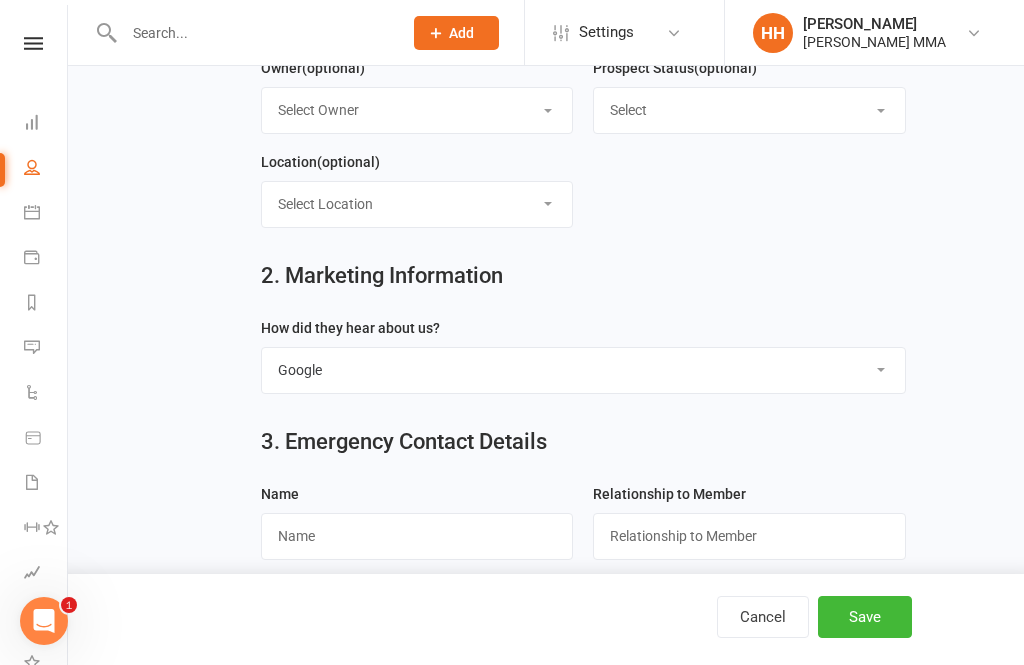 scroll, scrollTop: 681, scrollLeft: 0, axis: vertical 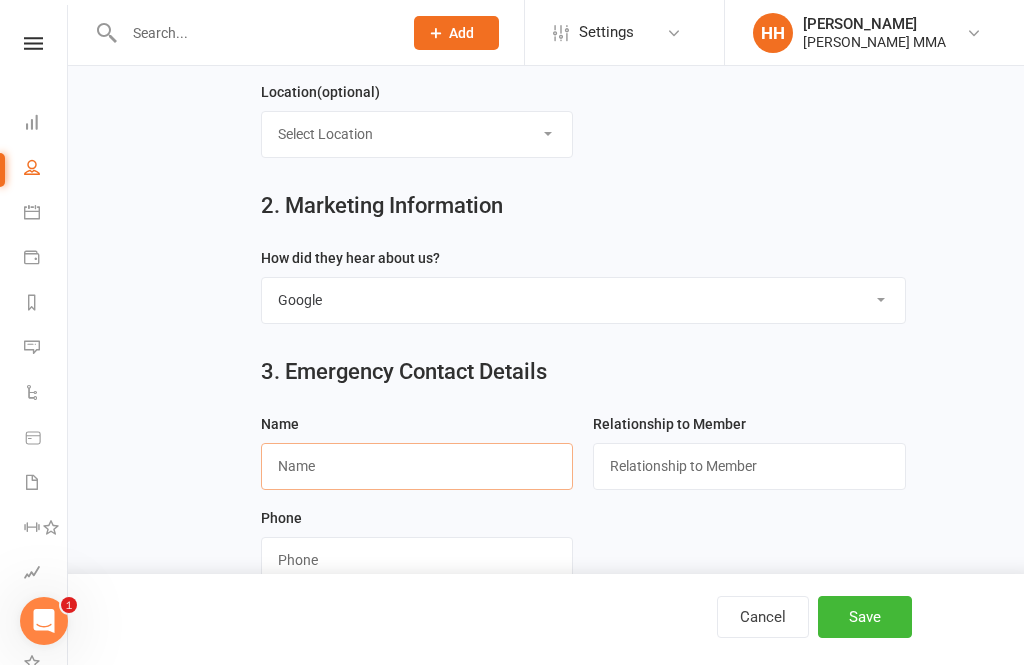 click at bounding box center (417, 466) 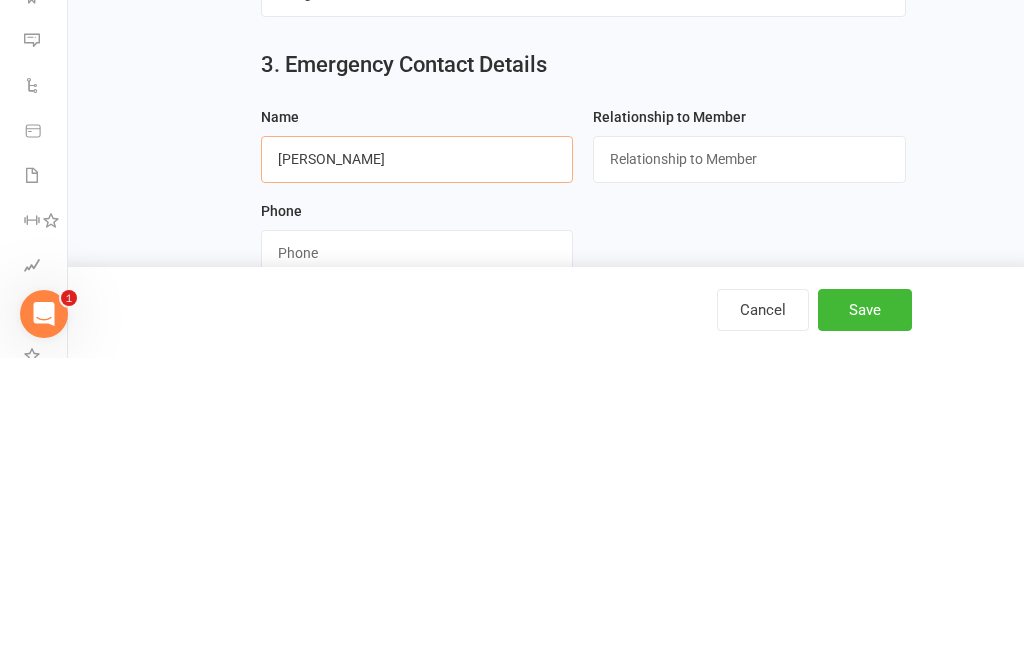 type on "Vanessa" 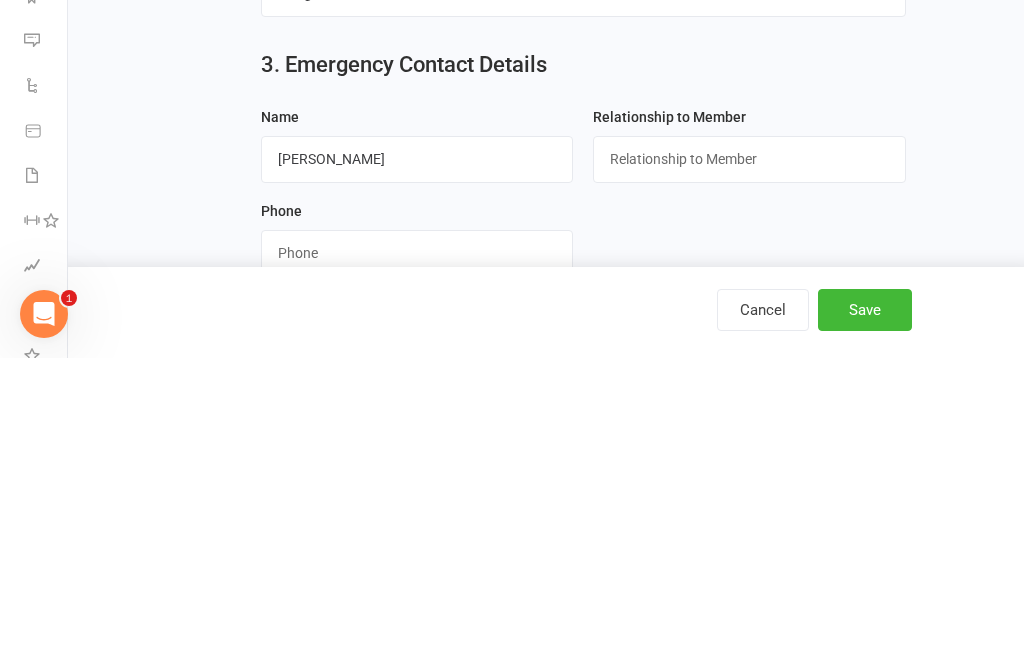 click at bounding box center (417, 560) 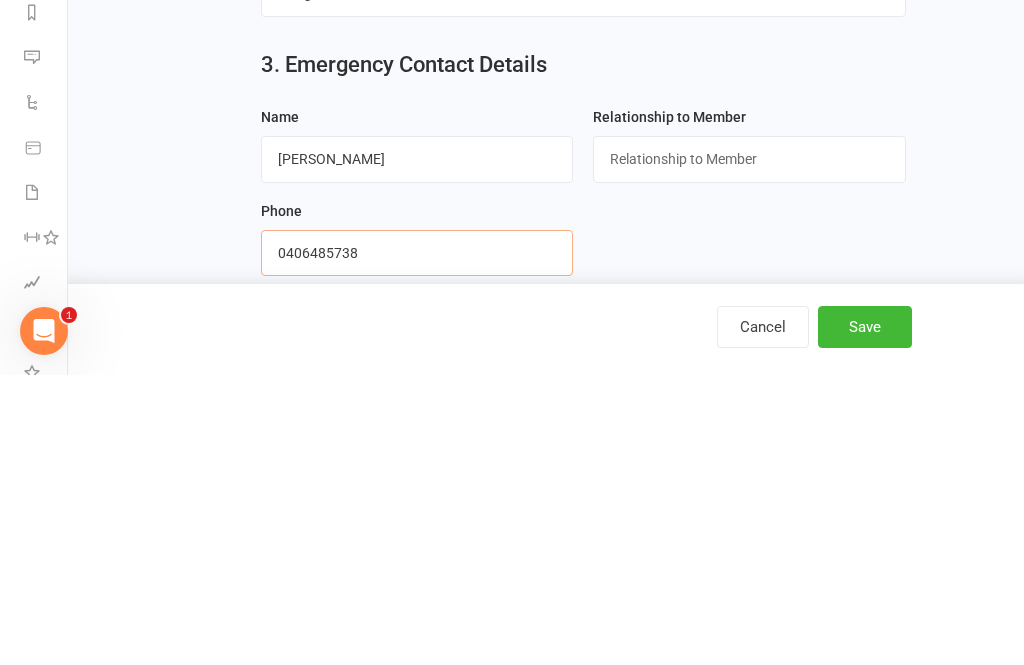 scroll, scrollTop: 745, scrollLeft: 0, axis: vertical 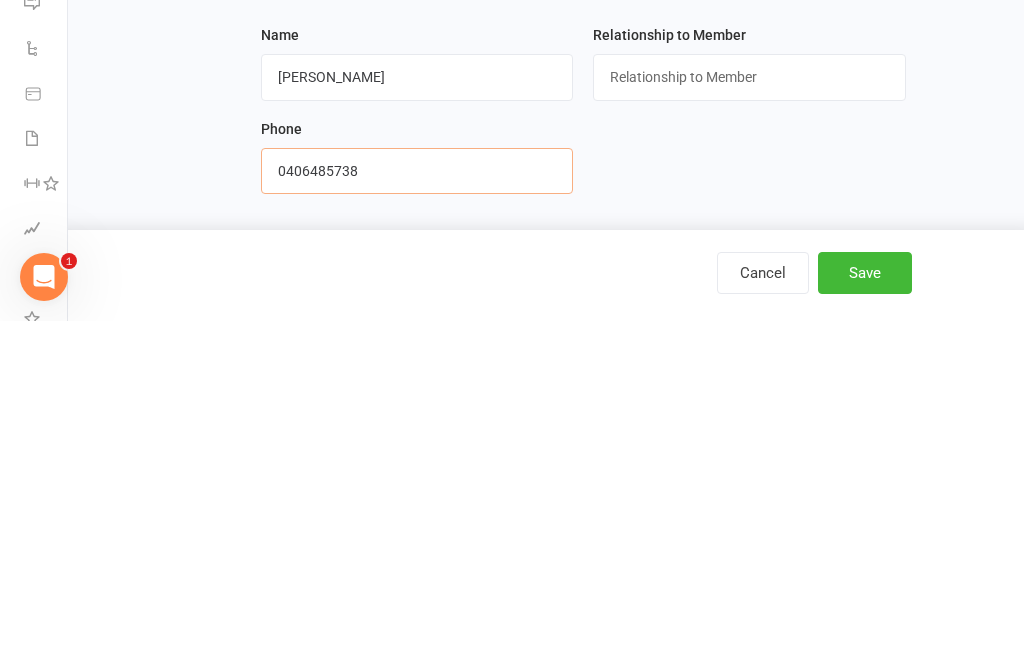 type on "0406485738" 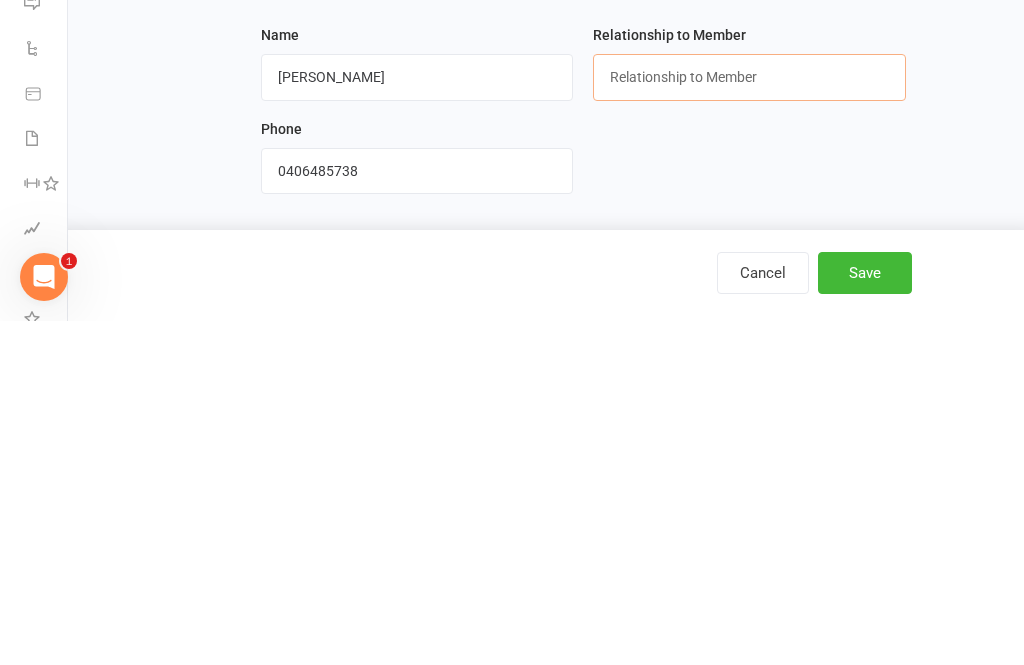 click at bounding box center [749, 421] 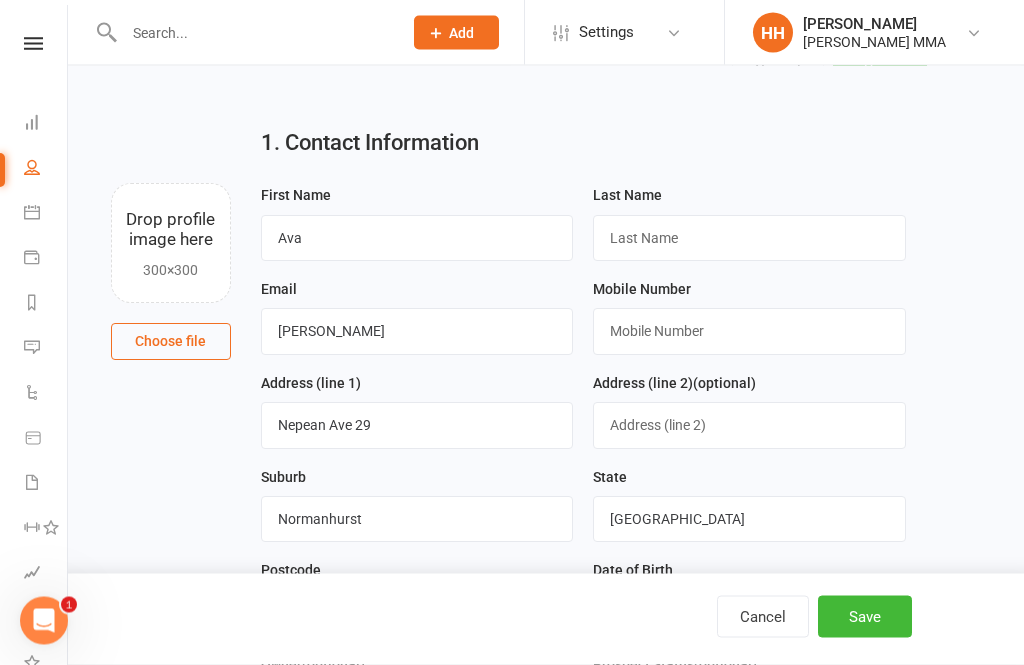 scroll, scrollTop: 15, scrollLeft: 0, axis: vertical 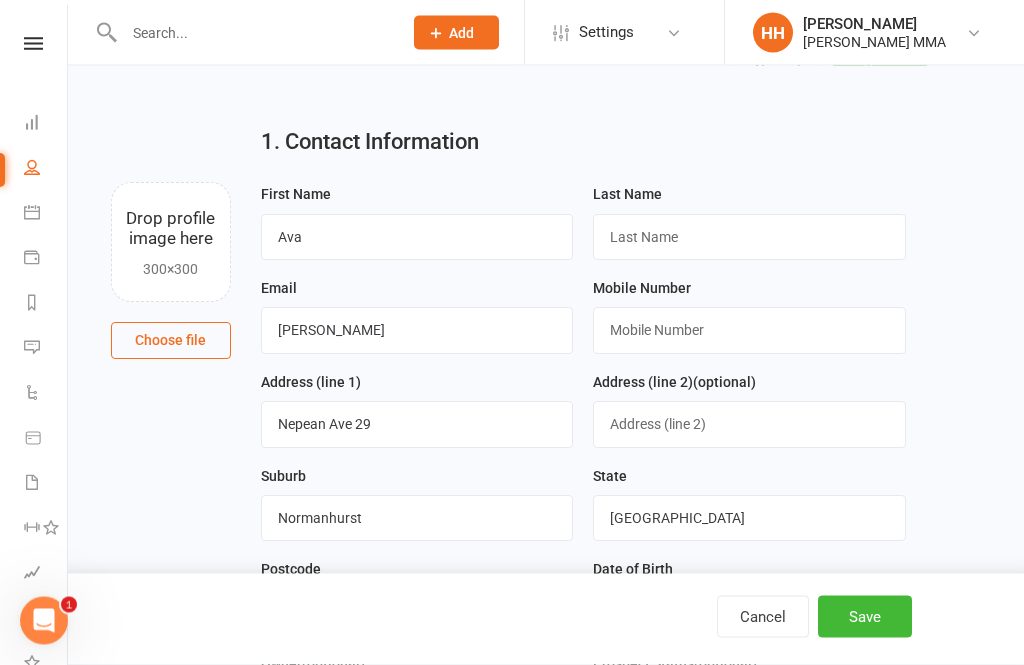 type on "Mother" 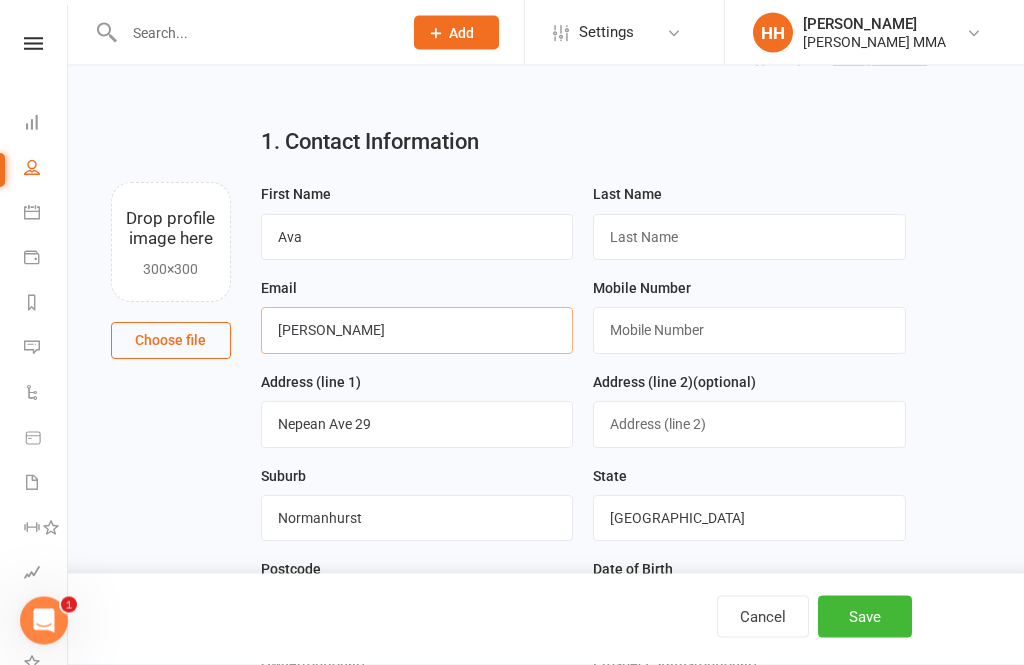 click on "Liu" at bounding box center [417, 331] 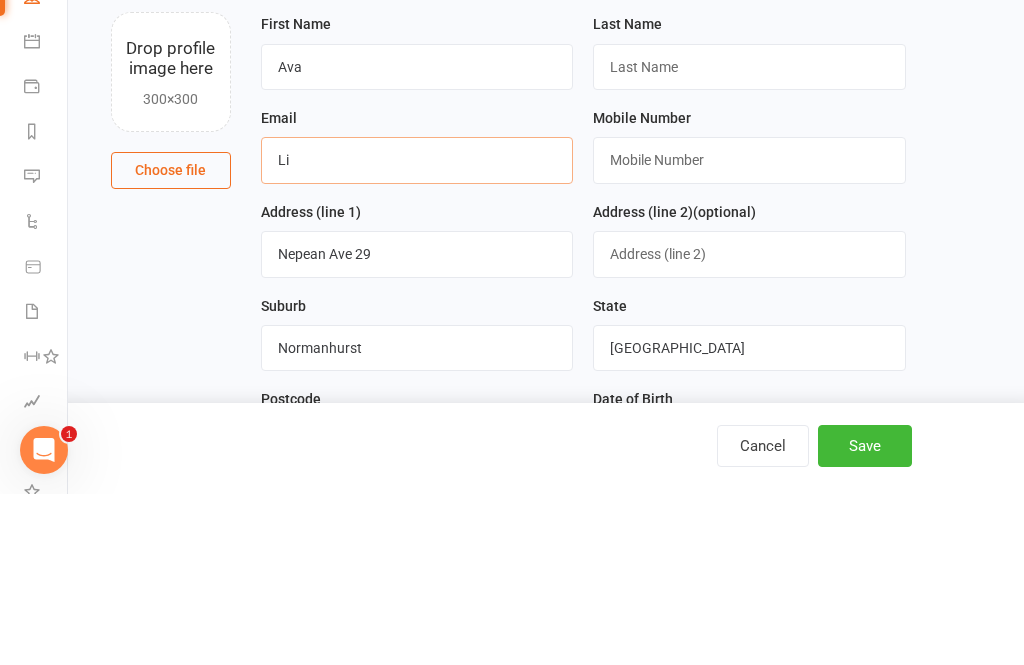 type on "L" 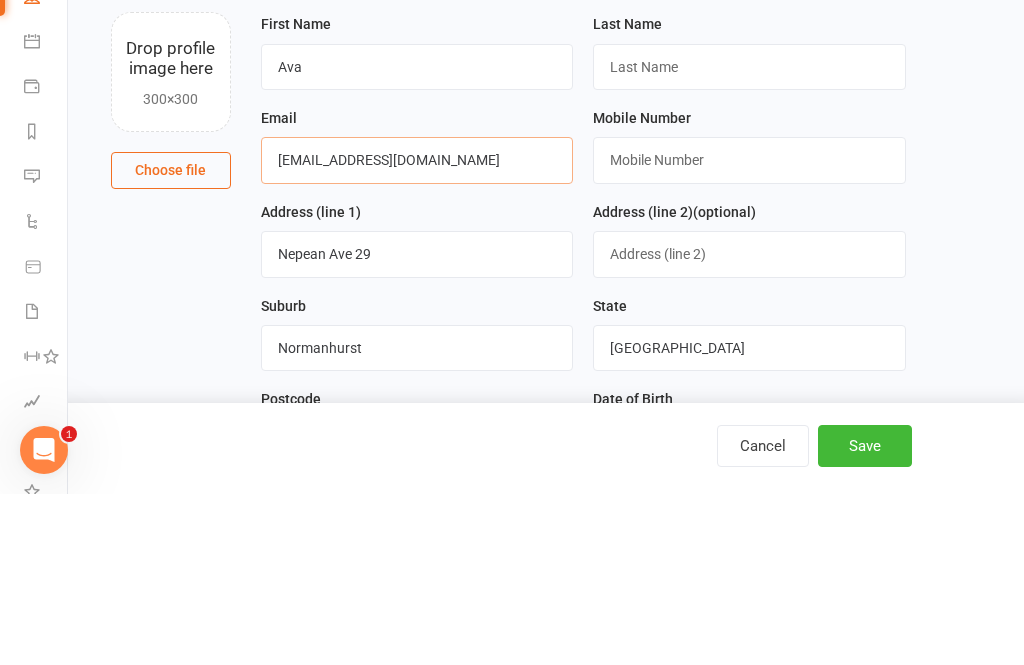 type on "[EMAIL_ADDRESS][DOMAIN_NAME]" 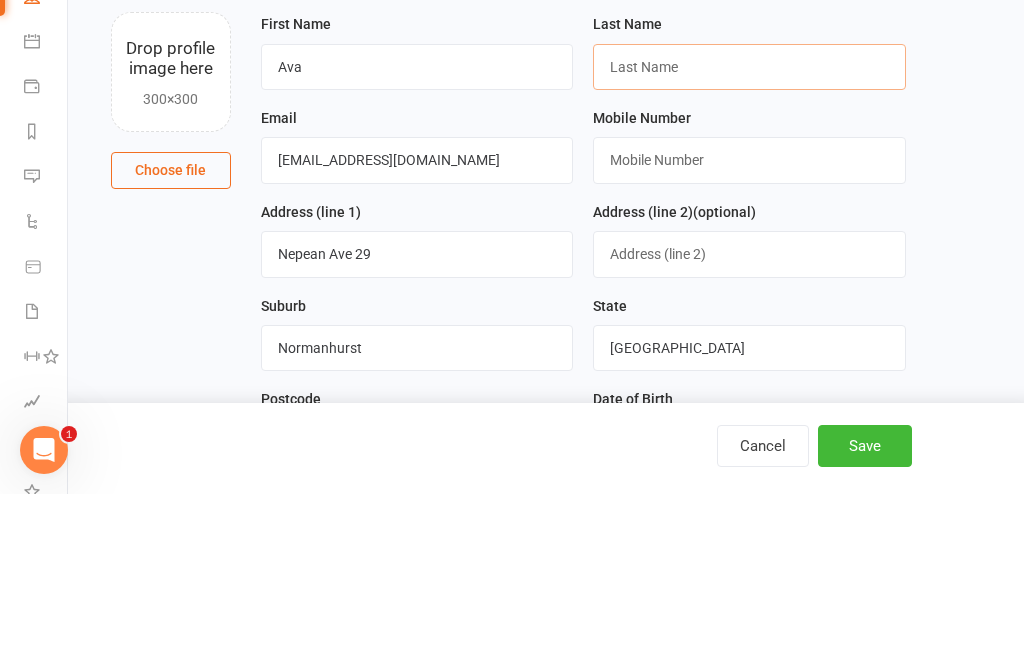 click at bounding box center [749, 238] 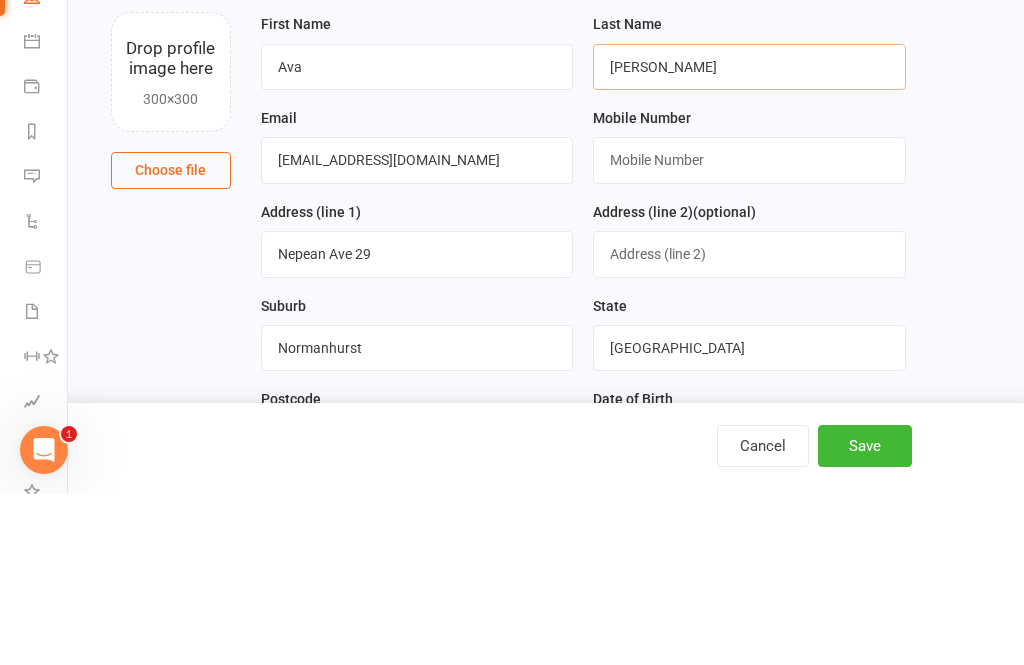 type on "Liu" 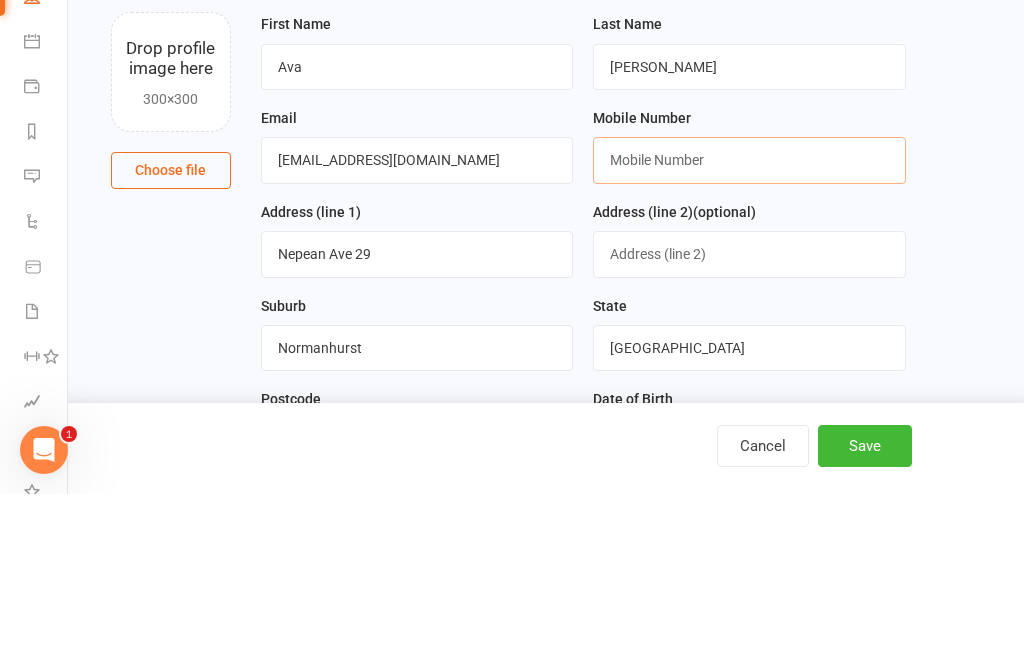 click at bounding box center (749, 331) 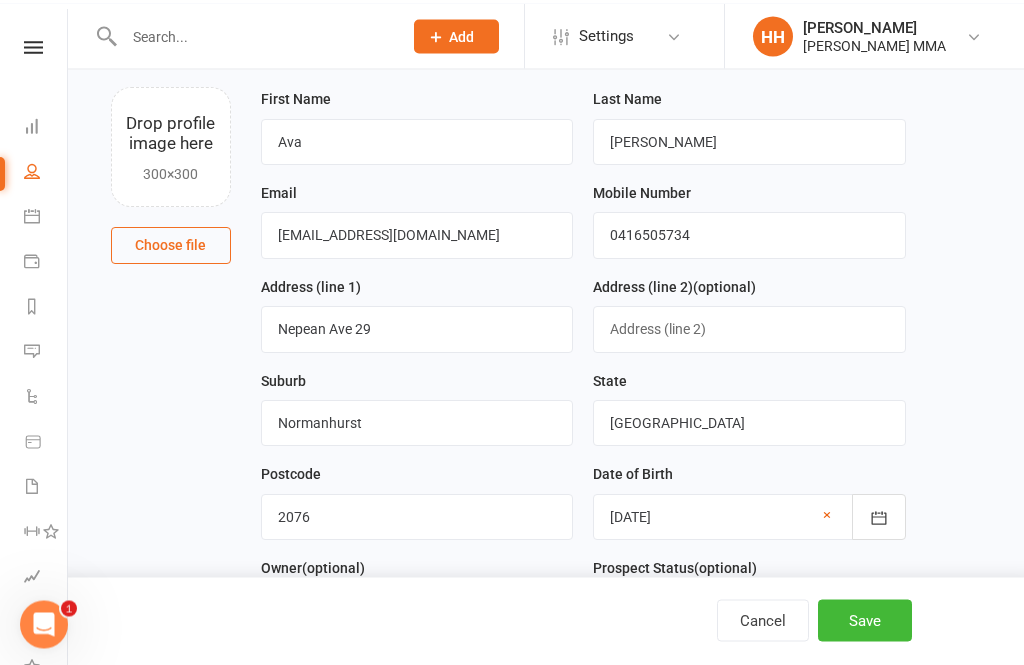 scroll, scrollTop: 110, scrollLeft: 0, axis: vertical 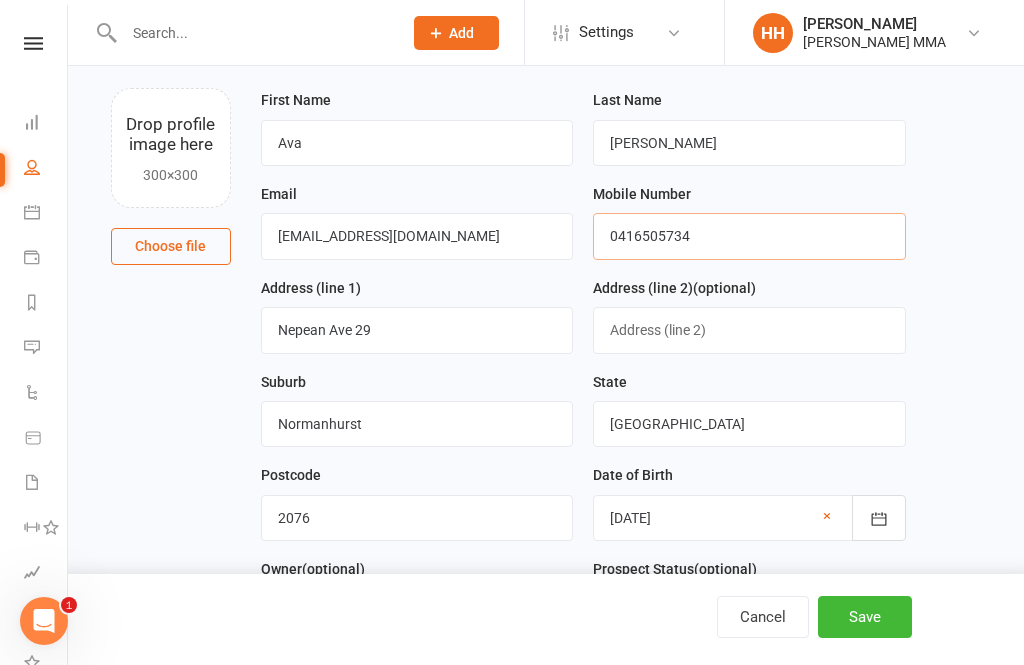type on "0416505734" 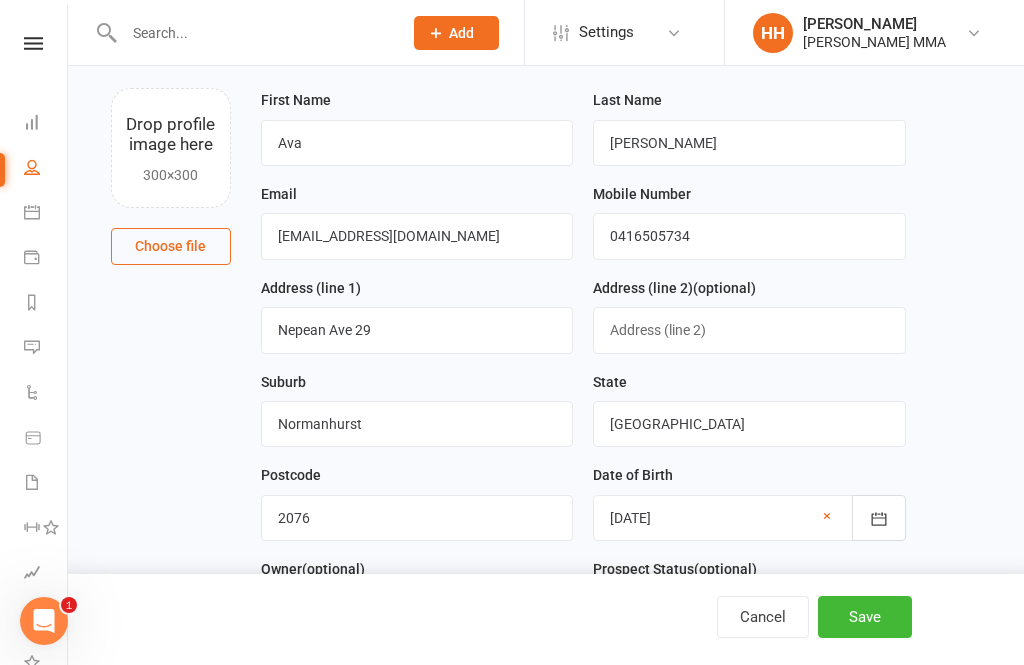 click on "Save" at bounding box center (865, 617) 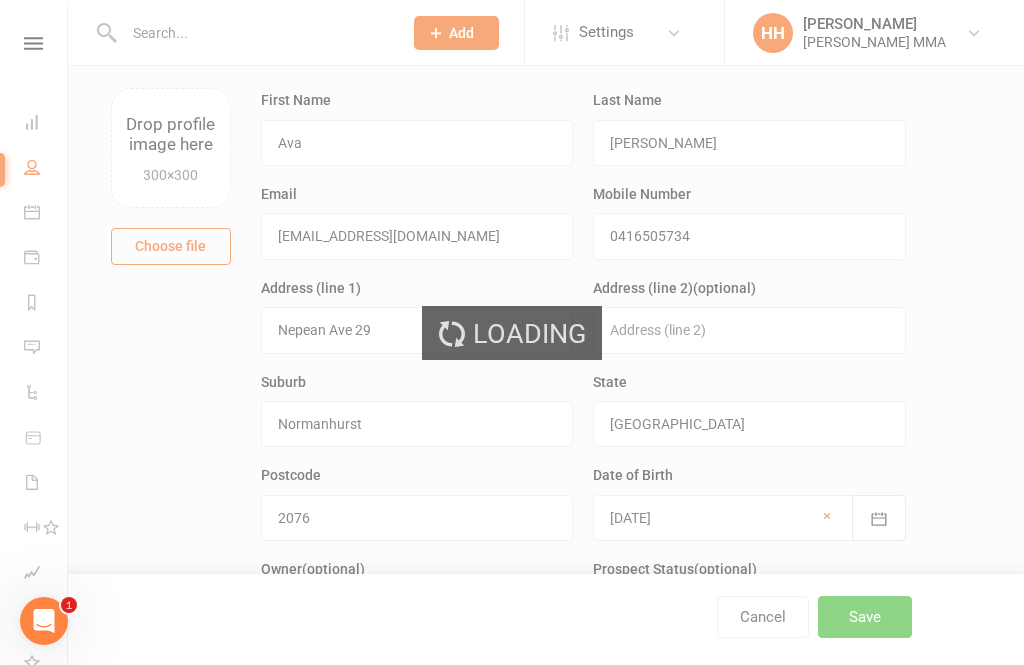 scroll, scrollTop: 0, scrollLeft: 0, axis: both 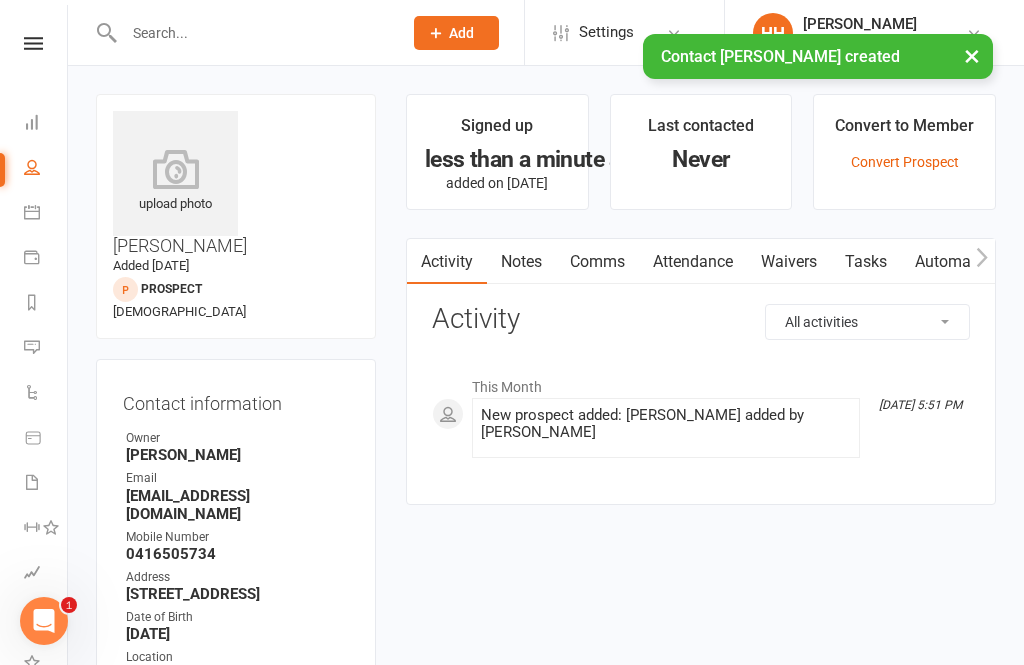 click on "Waivers" at bounding box center (789, 262) 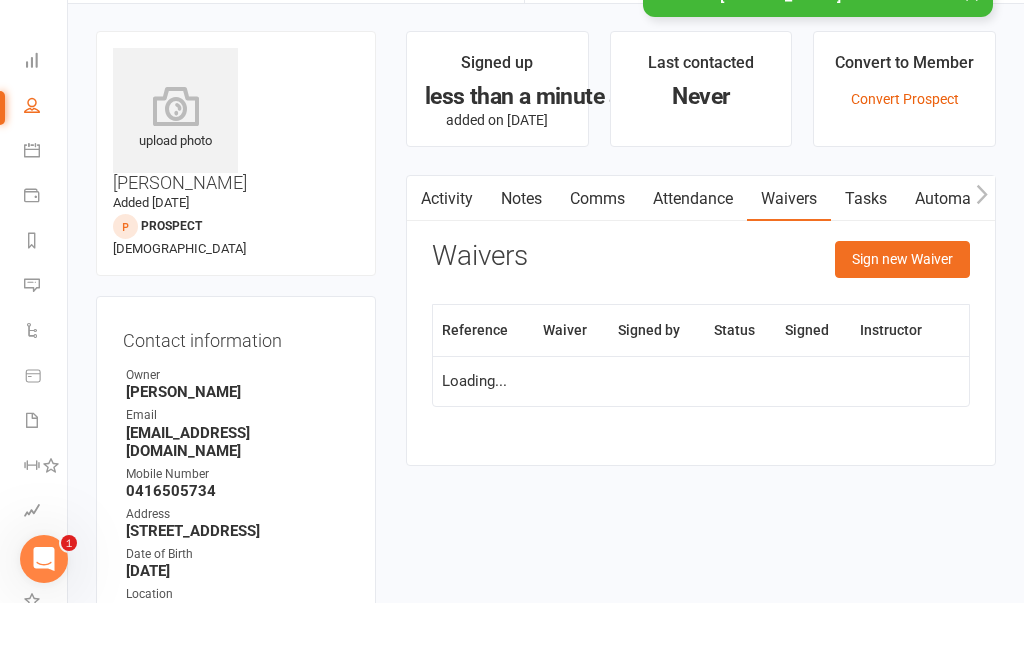 scroll, scrollTop: 64, scrollLeft: 0, axis: vertical 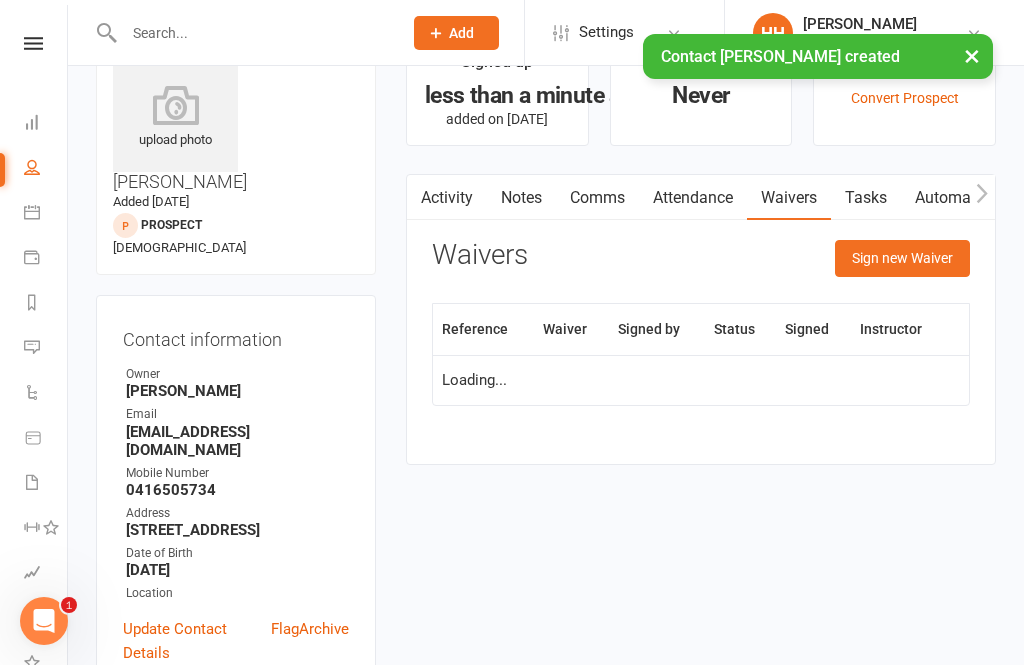 click on "Sign new Waiver" at bounding box center (902, 258) 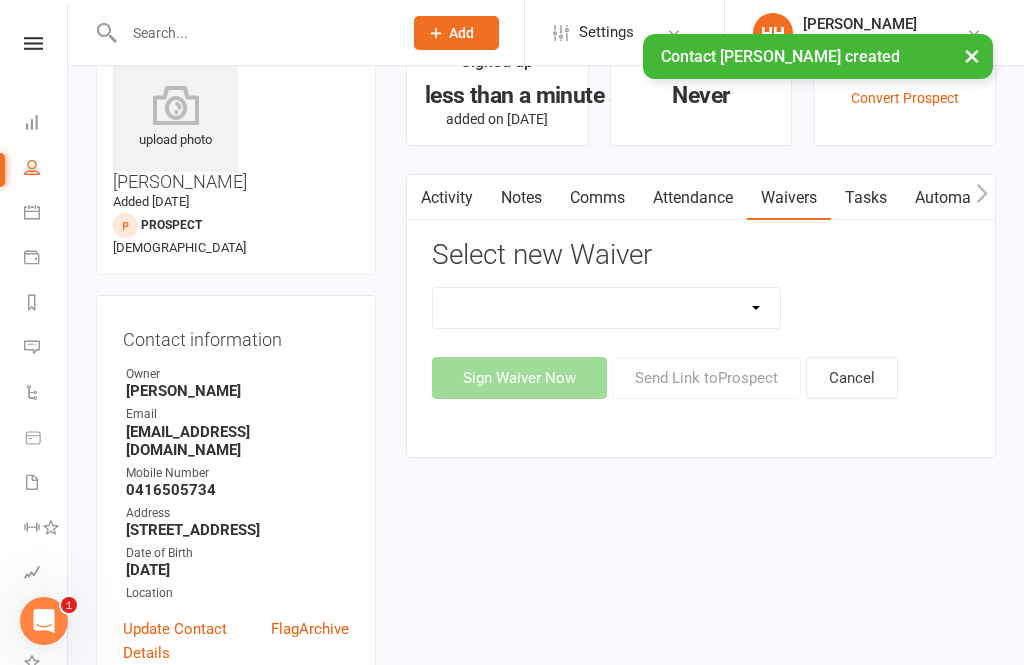 click on "Do not use - MEMBER GENERAL WAIVER Do not use - MEMBERSHIP SIGN UP Do not use - PROSPECT GENERAL WAIVER MEMBERSHIP CONTRACT Membership contract - no filming consent Payment Details Form WAIVER" at bounding box center (606, 308) 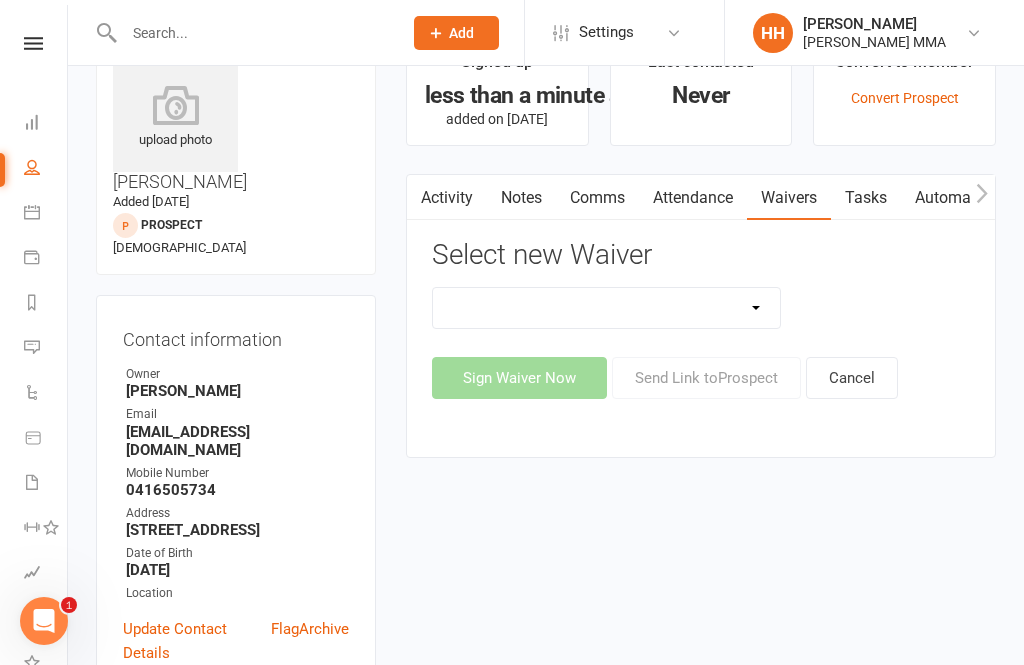 select on "10455" 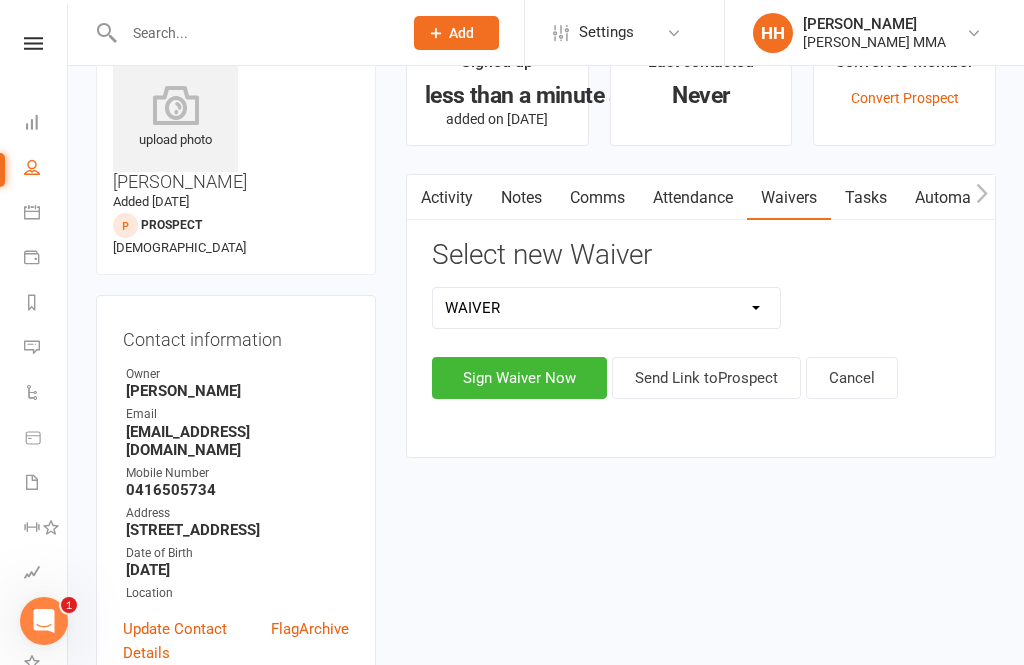 click on "Sign Waiver Now" at bounding box center (519, 378) 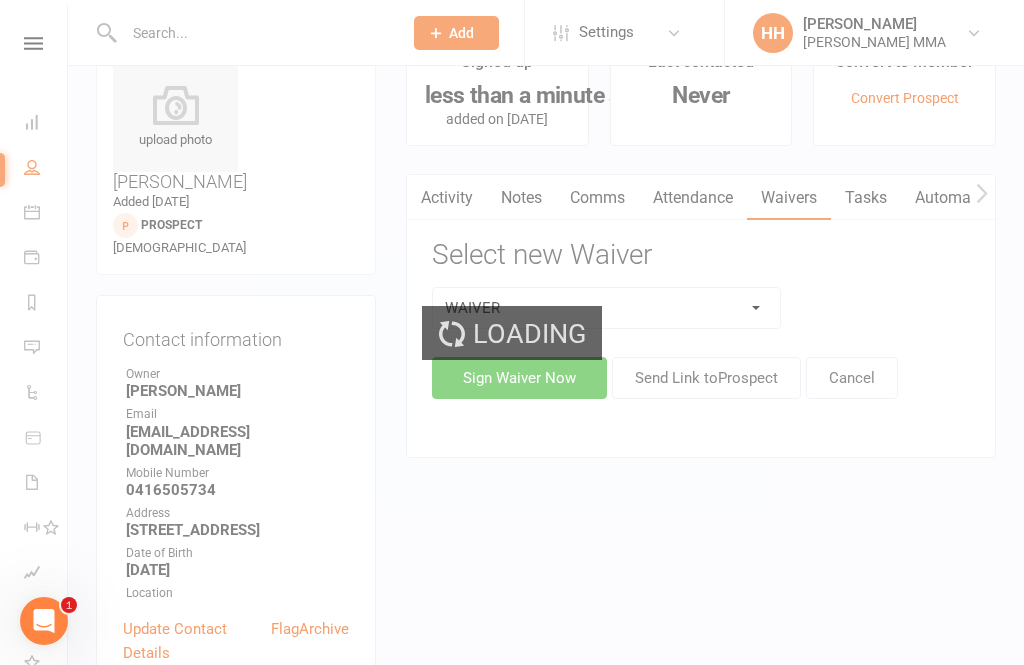 scroll, scrollTop: 0, scrollLeft: 0, axis: both 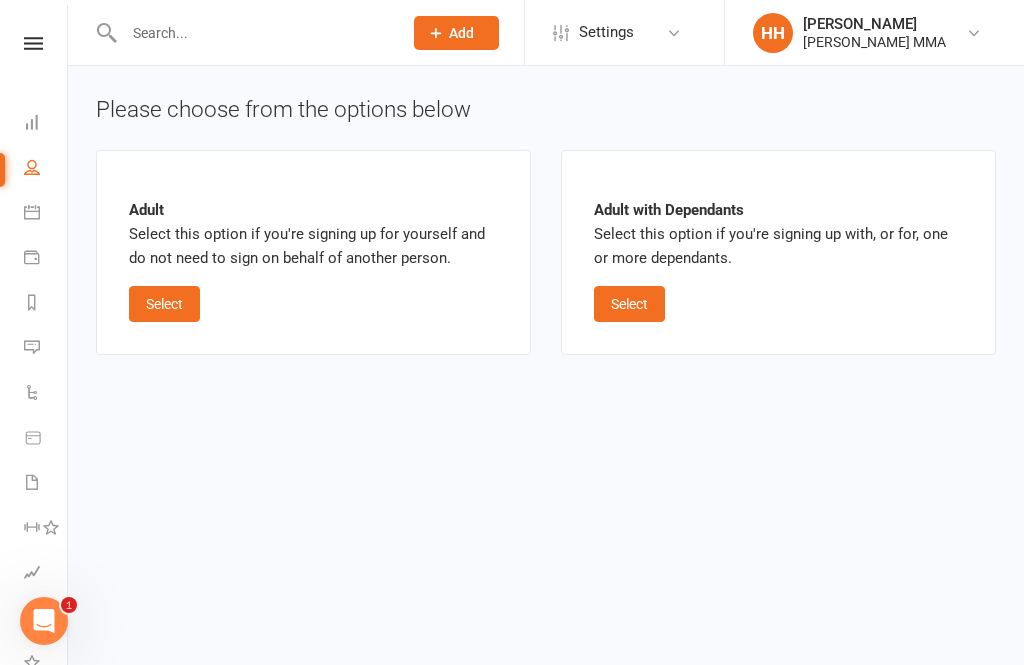 click on "Select" at bounding box center [164, 304] 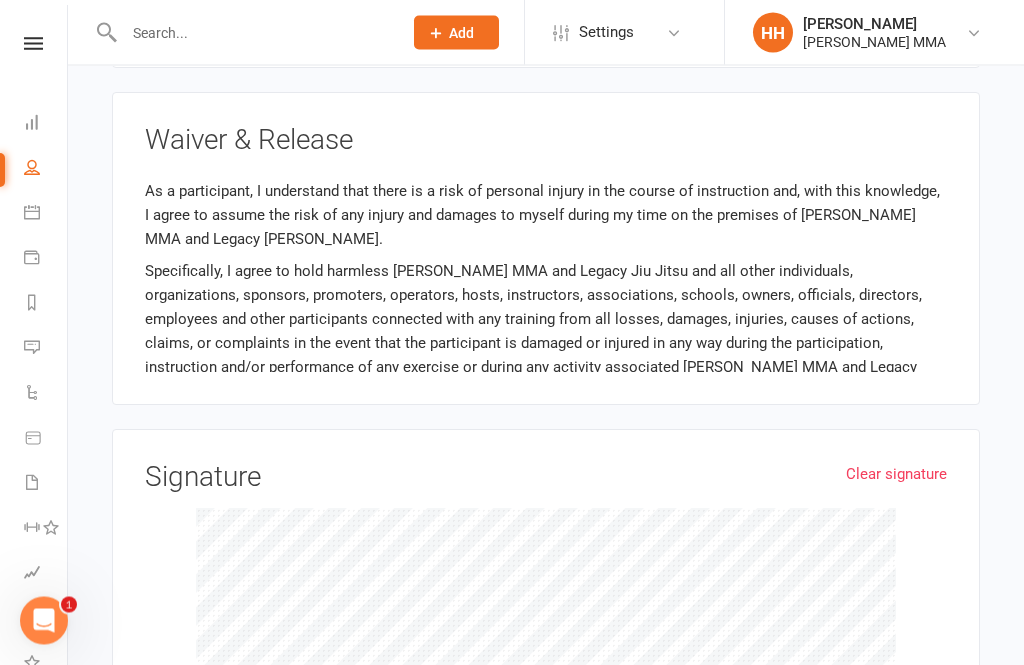 scroll, scrollTop: 1465, scrollLeft: 0, axis: vertical 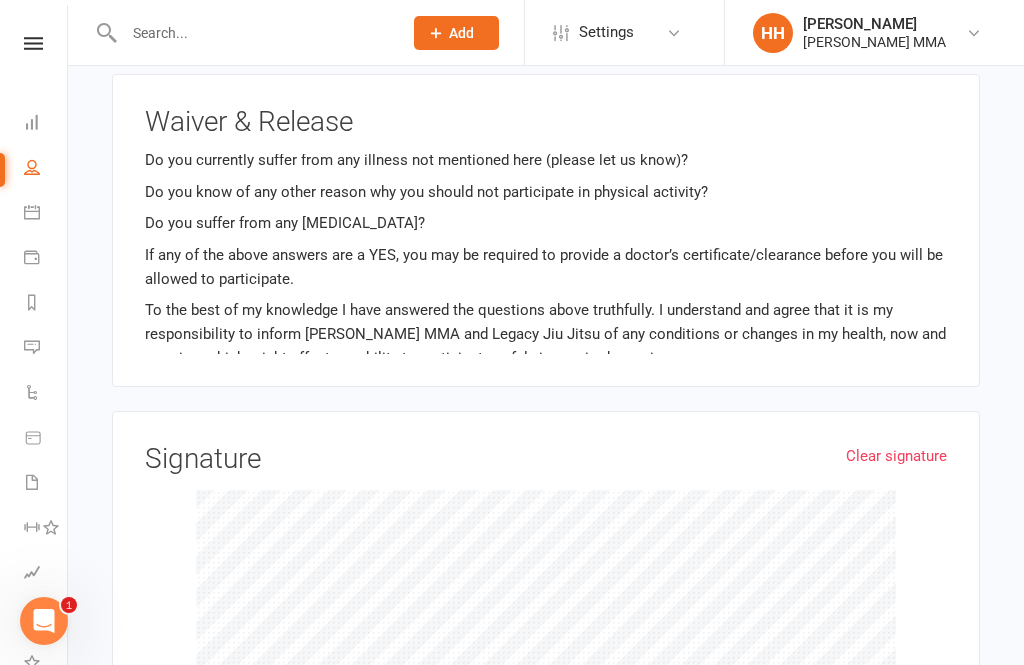 click on "Clear signature Signature" at bounding box center [546, 625] 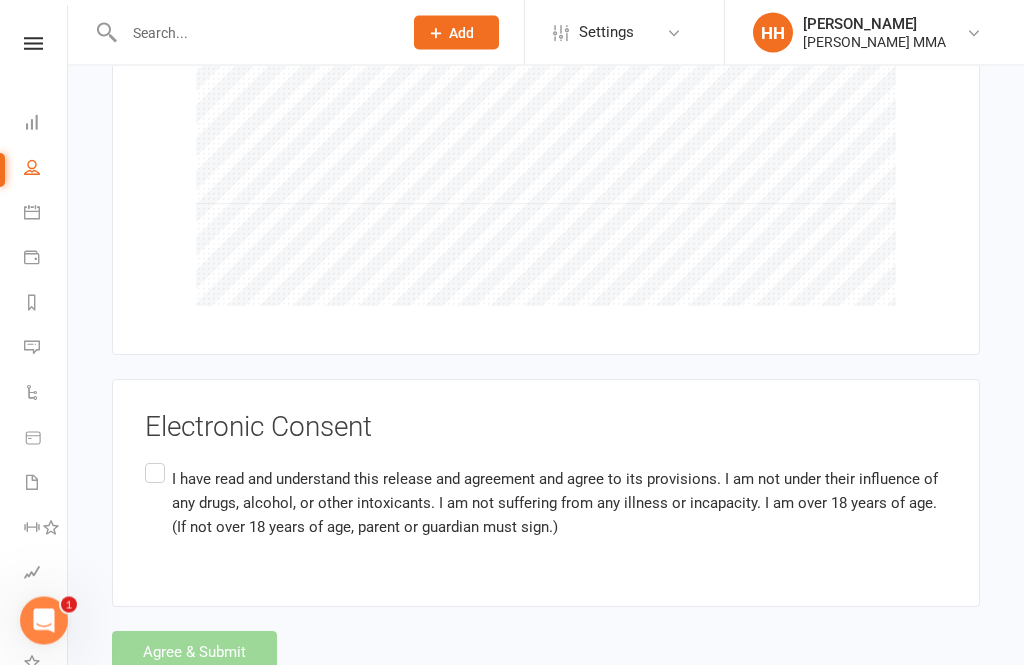 scroll, scrollTop: 1947, scrollLeft: 0, axis: vertical 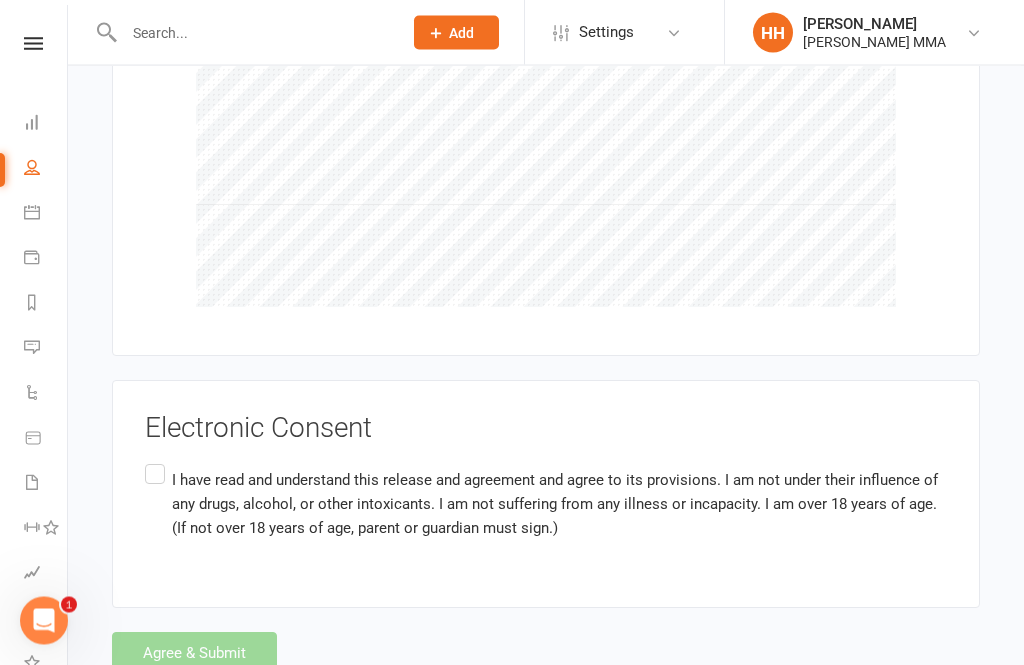click on "I have read and understand this release and agreement and agree to its provisions. I am not under their influence of any drugs, alcohol, or other intoxicants. I am not suffering from any illness or incapacity. I am over 18 years of age. (If not over 18 years of age, parent or guardian must sign.)" at bounding box center [546, 504] 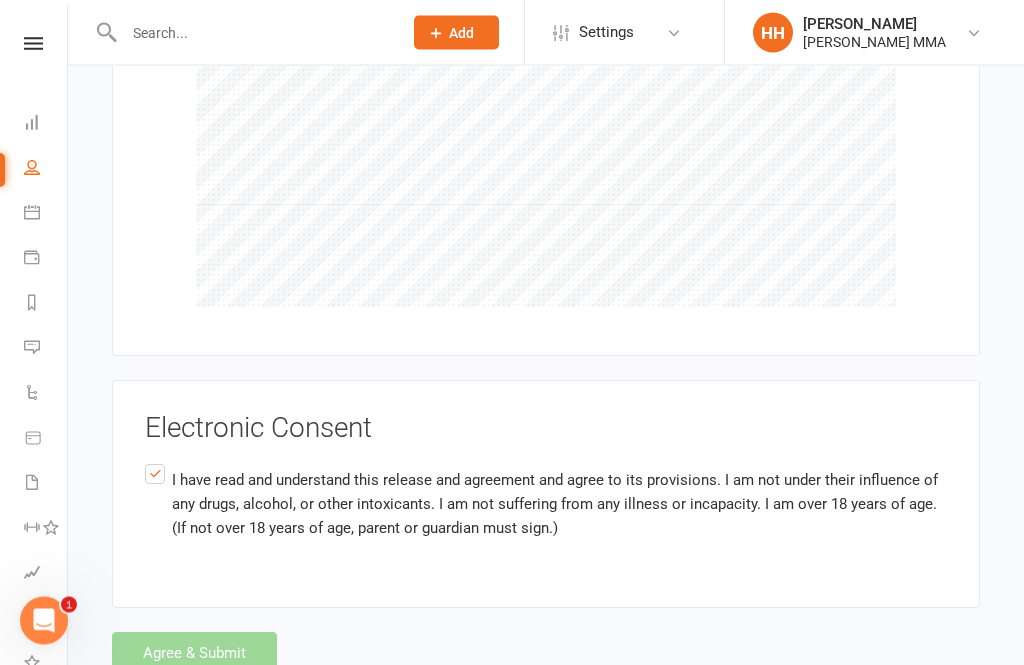 scroll, scrollTop: 1948, scrollLeft: 0, axis: vertical 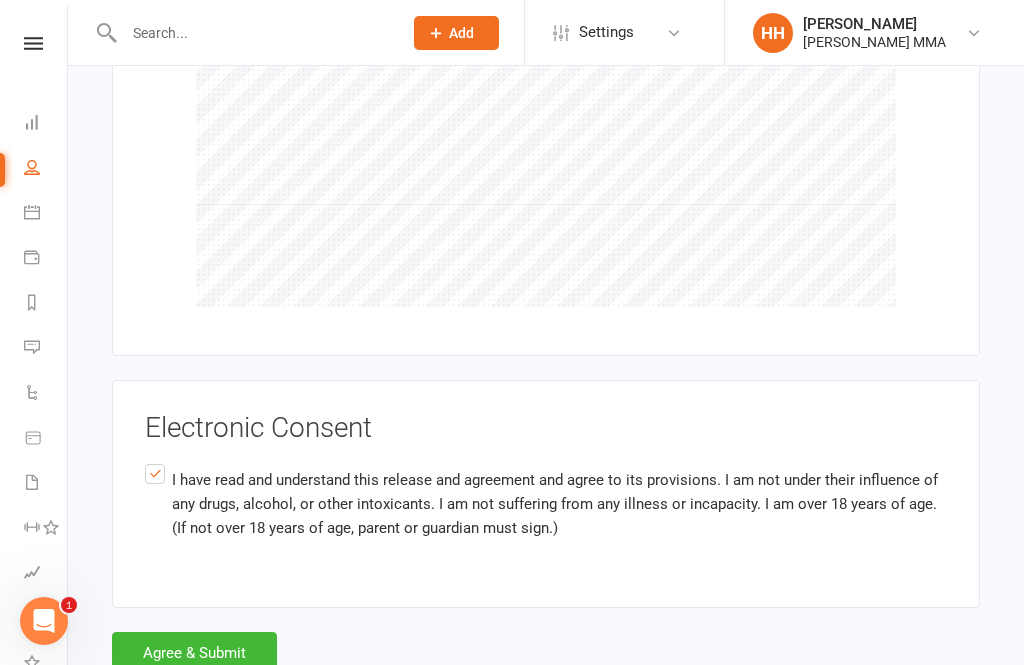 click on "Agree & Submit" at bounding box center (194, 653) 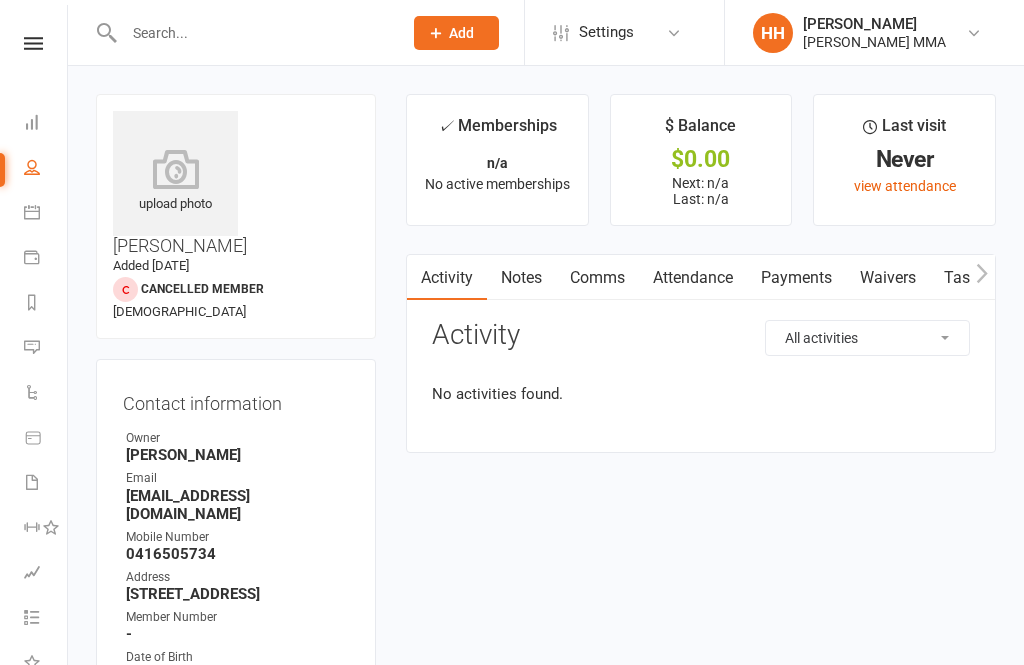 scroll, scrollTop: 0, scrollLeft: 0, axis: both 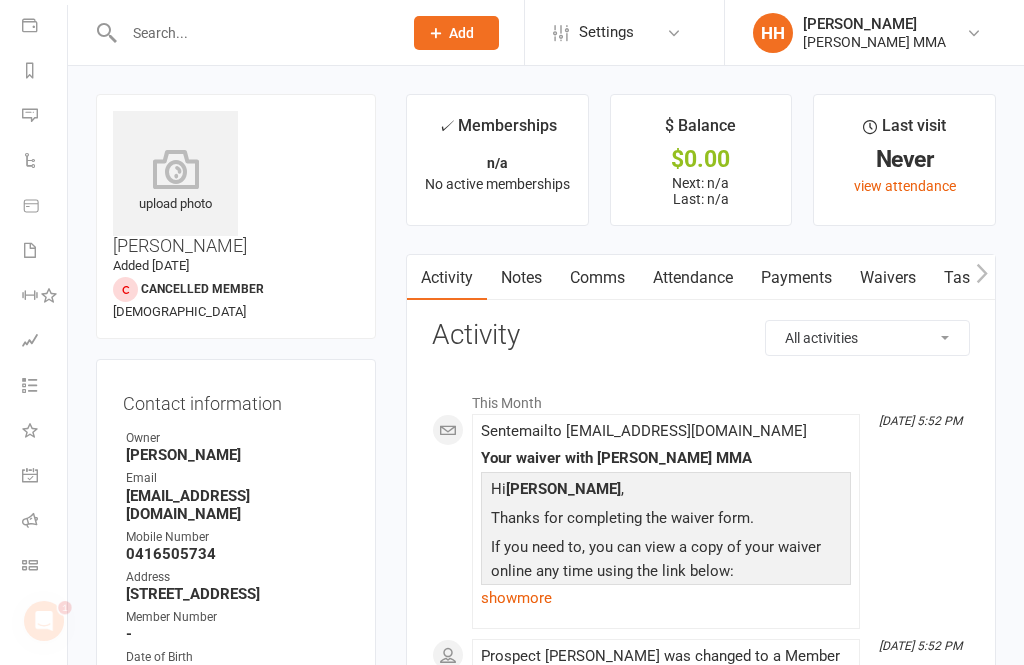 click on "Class check-in" at bounding box center [44, 567] 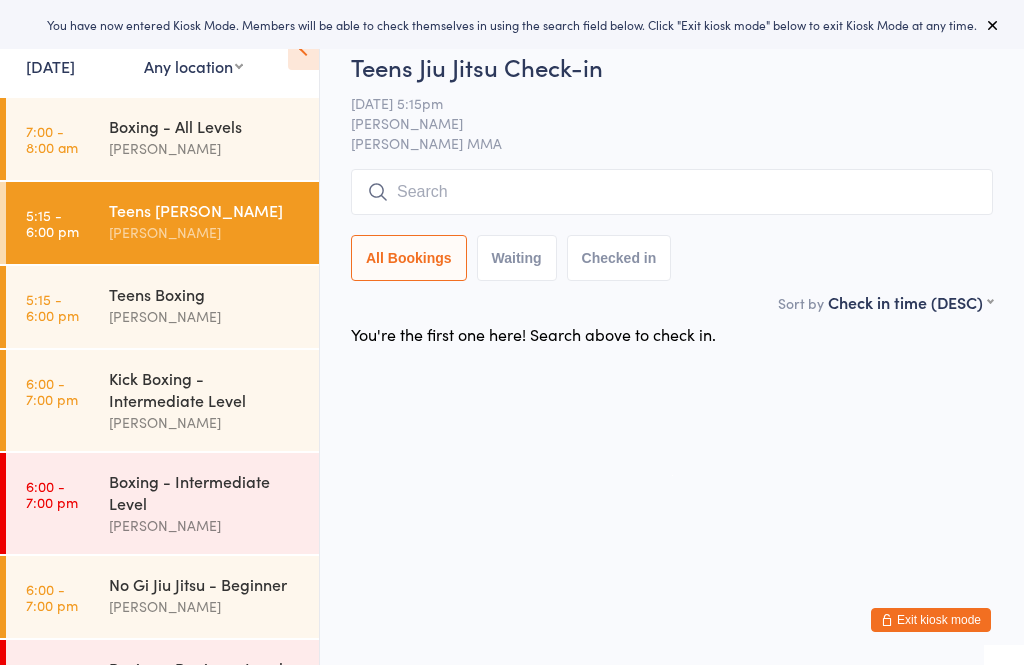 scroll, scrollTop: 0, scrollLeft: 0, axis: both 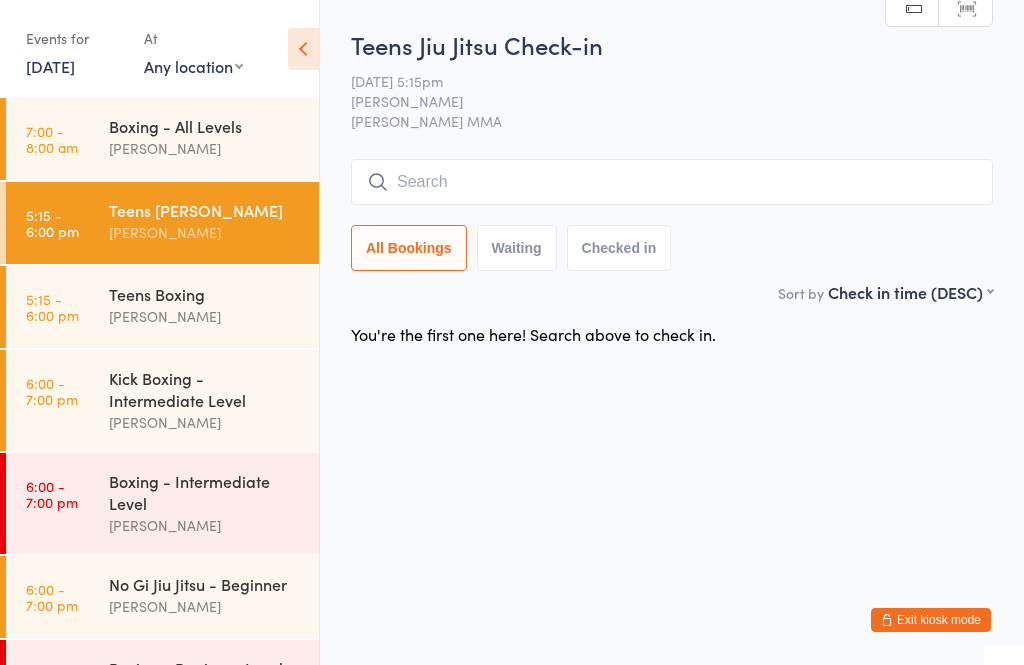 click on "Kick Boxing - Intermediate Level" at bounding box center (205, 389) 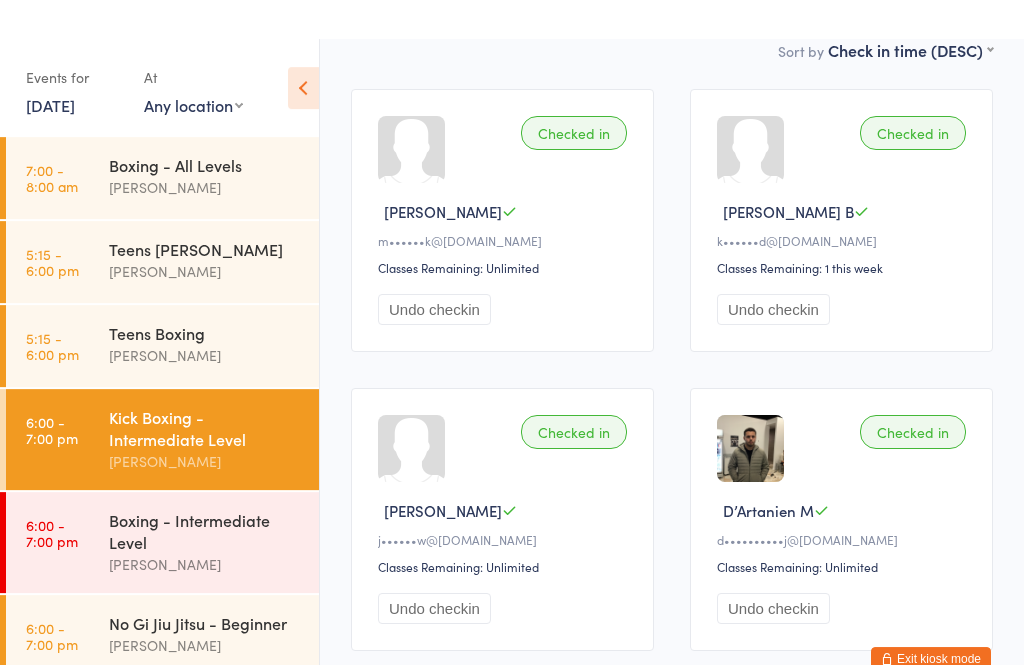 scroll, scrollTop: 0, scrollLeft: 0, axis: both 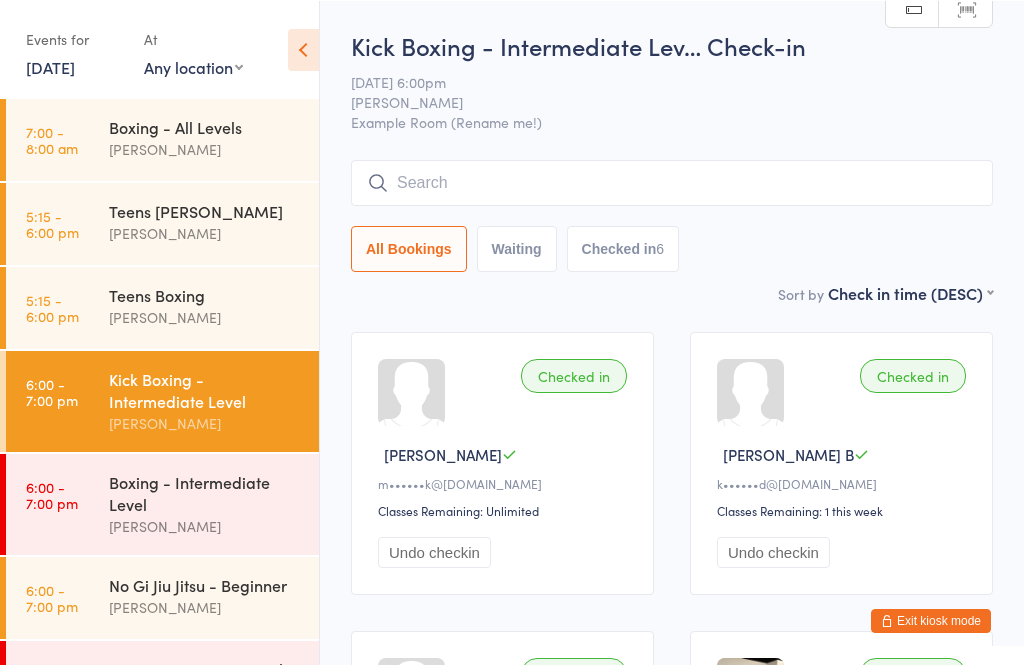 click at bounding box center [672, 182] 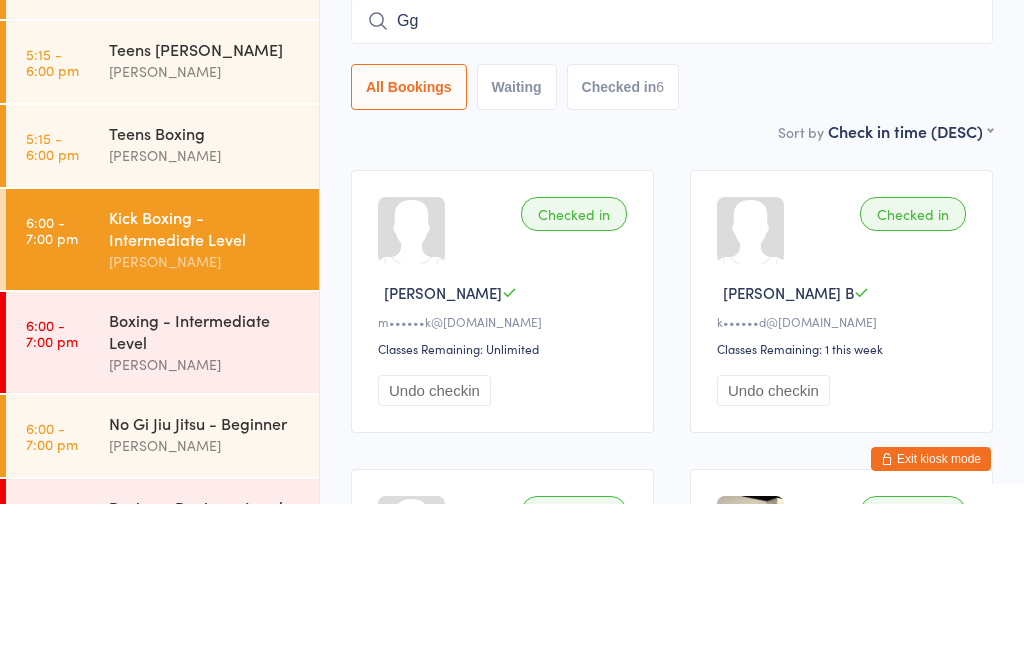 type on "G" 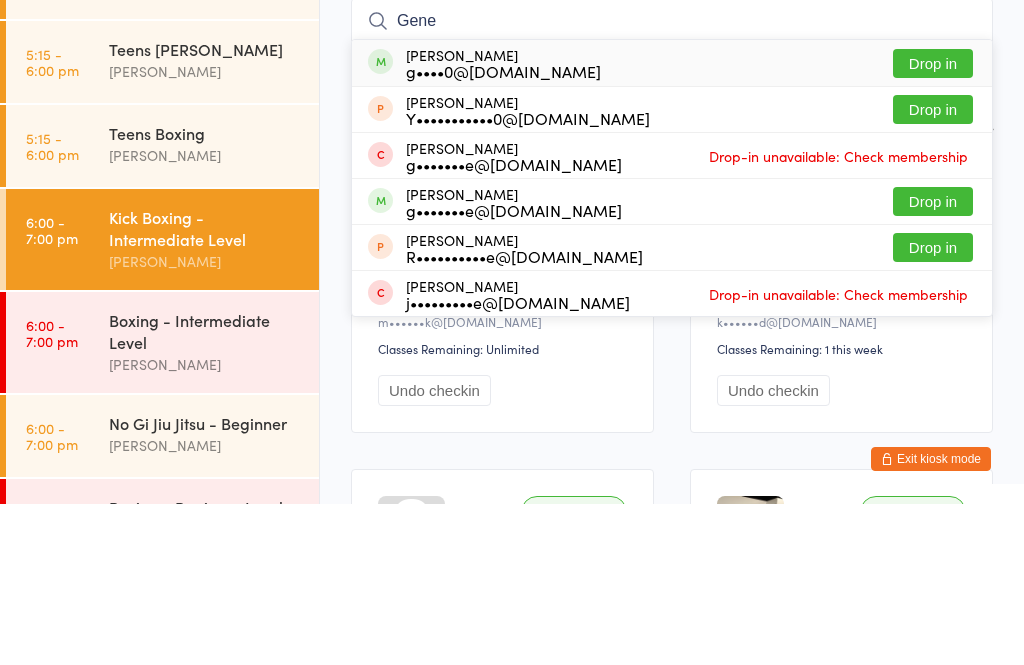 type on "Gene" 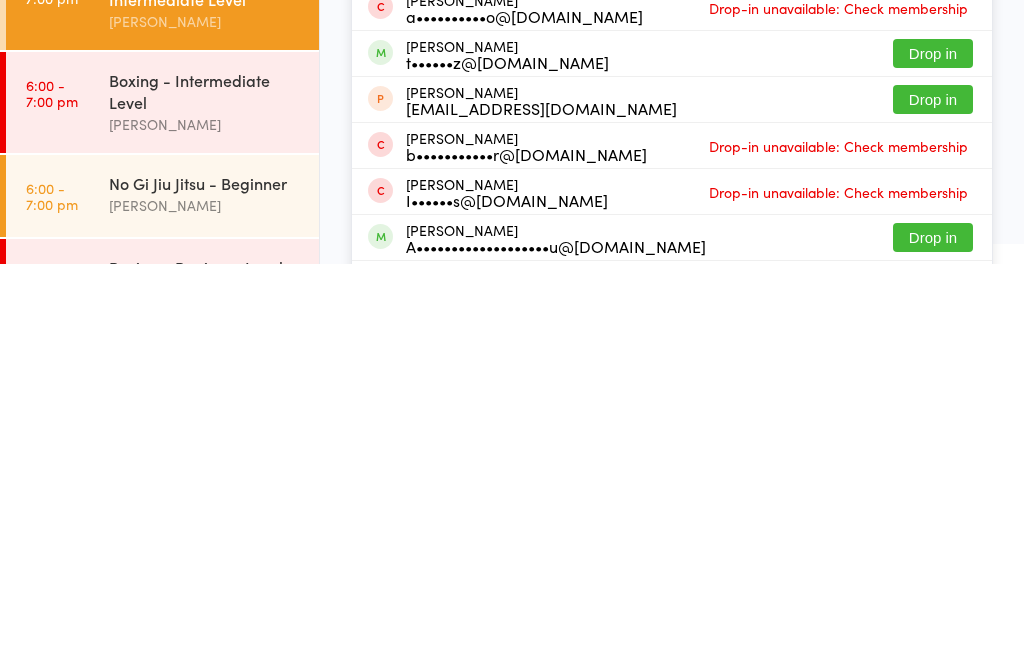 type on "anth" 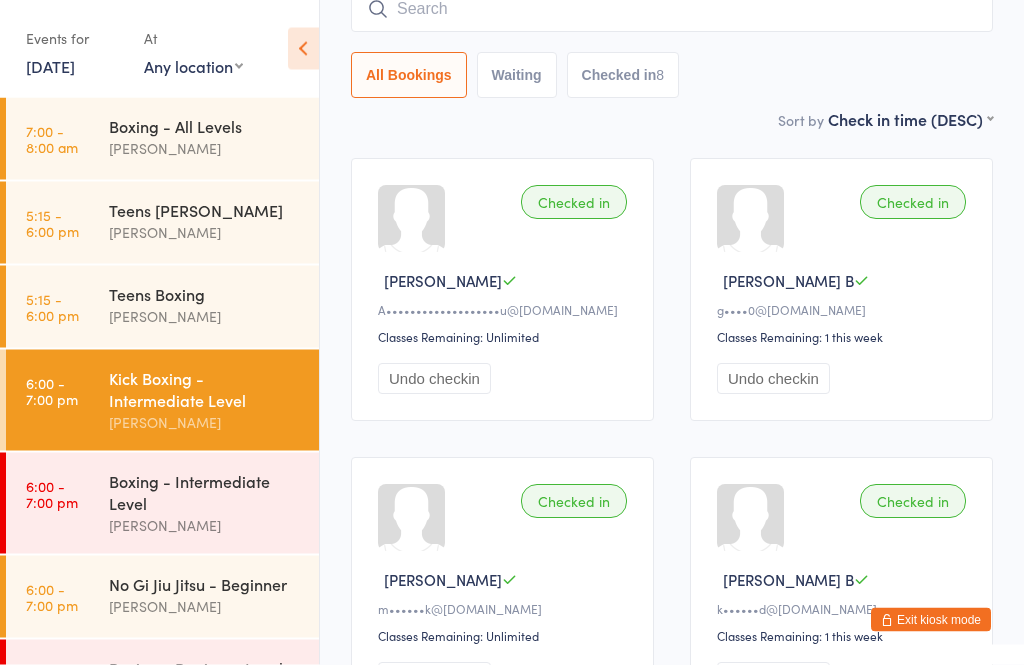 scroll, scrollTop: 164, scrollLeft: 0, axis: vertical 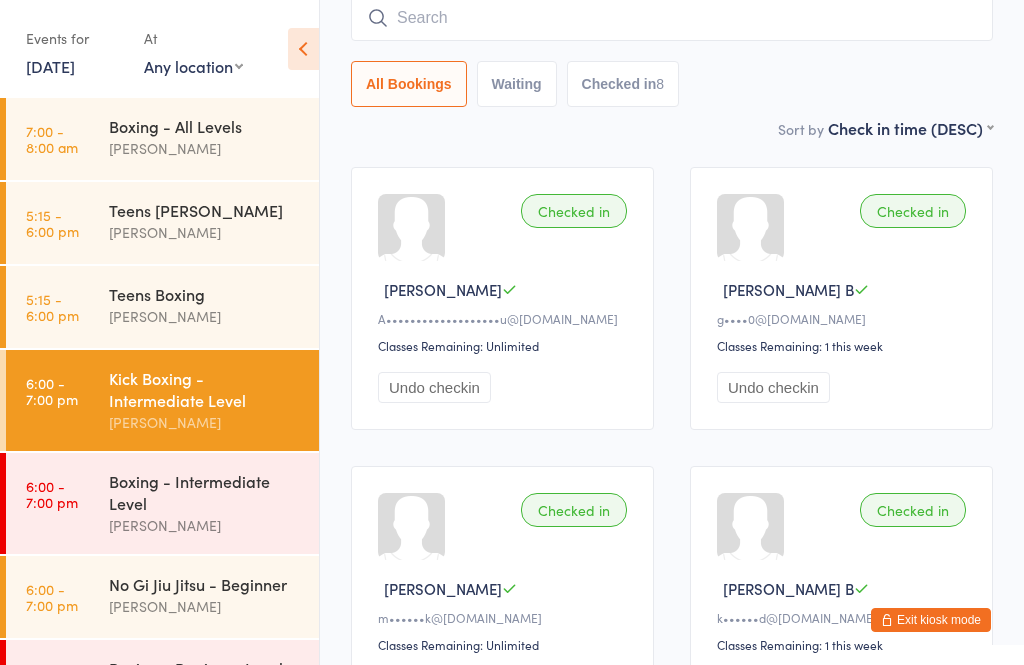 click on "Alex Carioti" at bounding box center (205, 232) 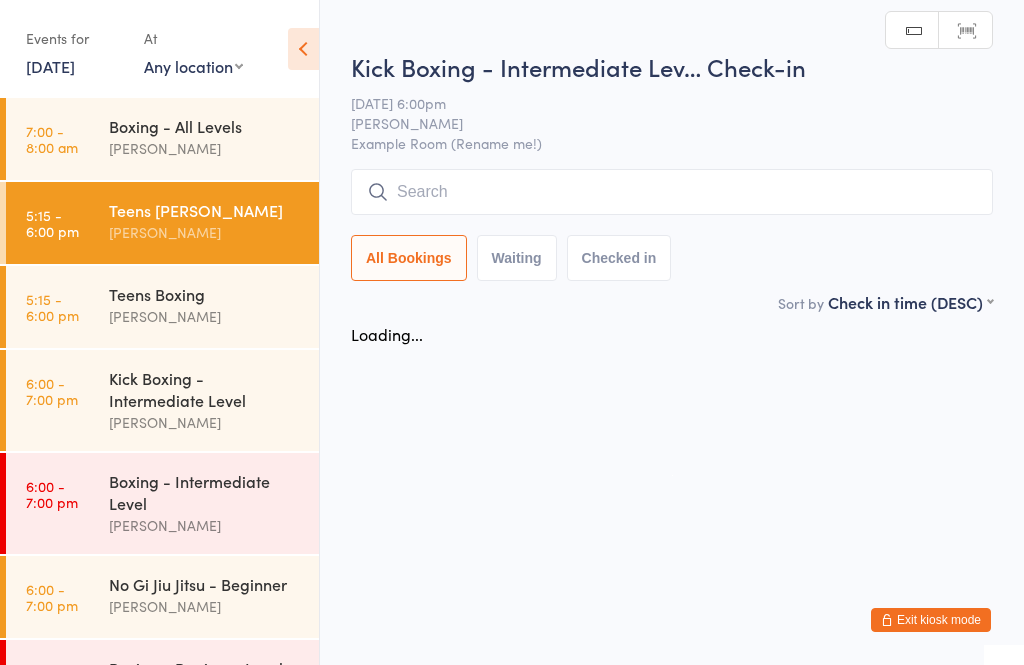 scroll, scrollTop: 0, scrollLeft: 0, axis: both 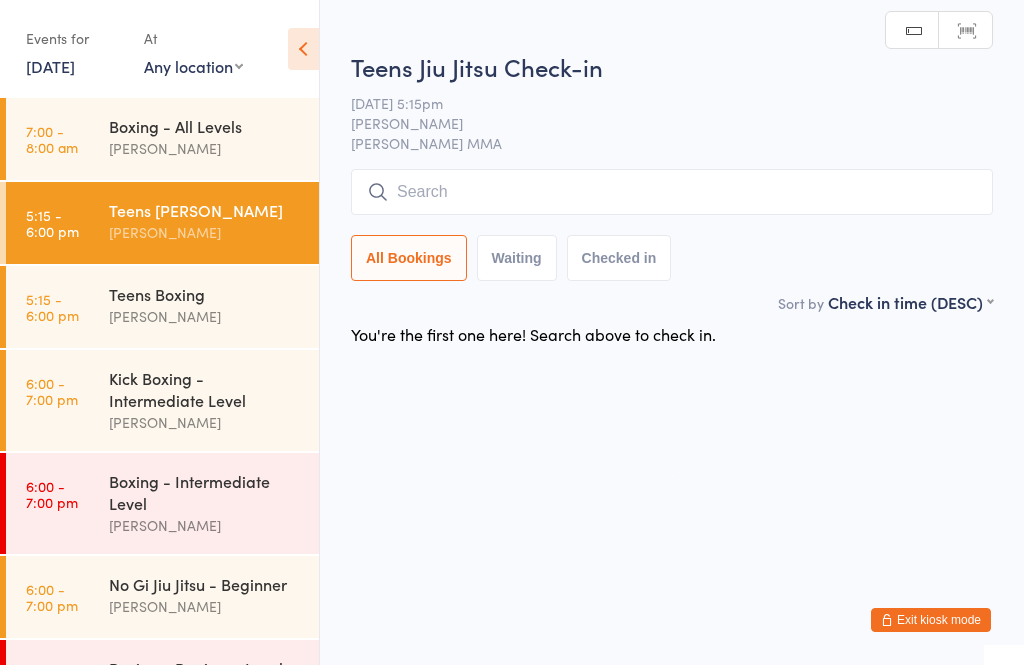 click on "Teens Boxing" at bounding box center (205, 294) 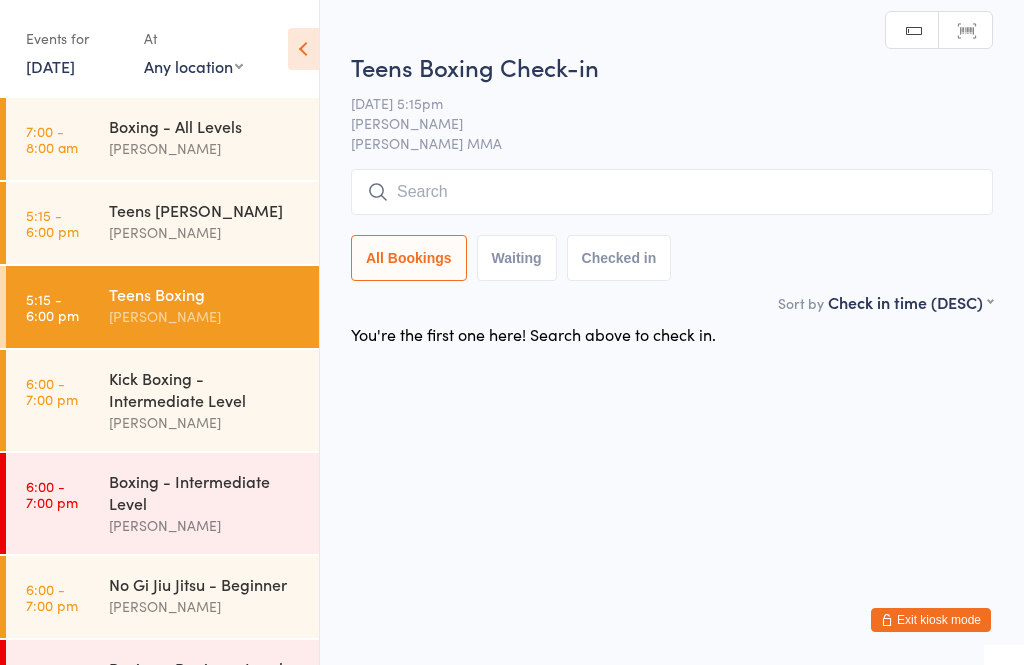 click at bounding box center (672, 192) 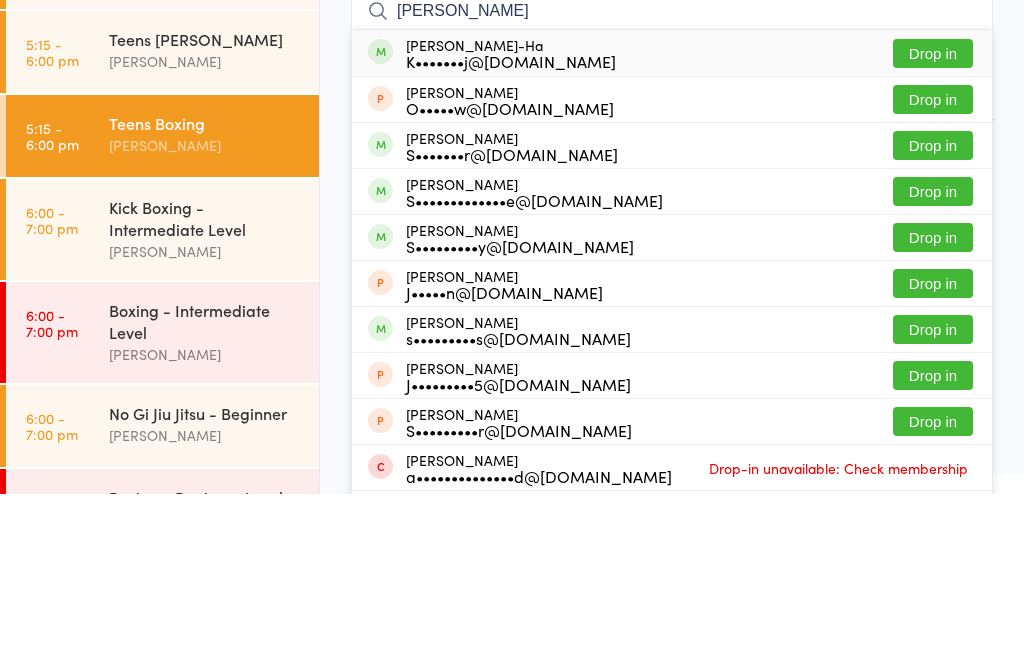 type on "Sean nishi" 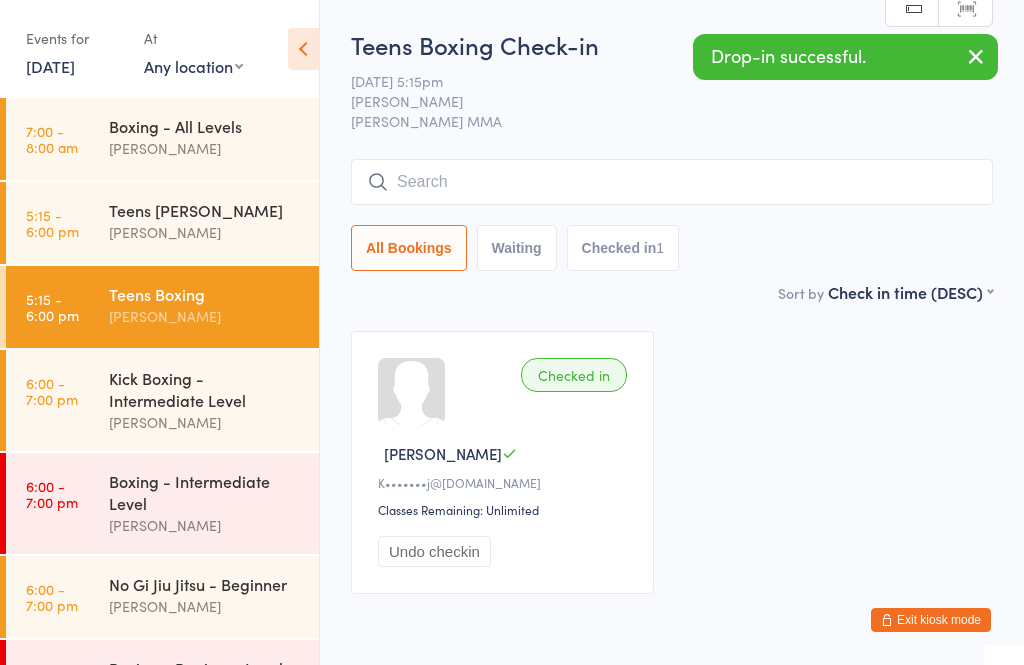 click on "No Gi Jiu Jitsu - Beginner Alex Carioti" at bounding box center (214, 595) 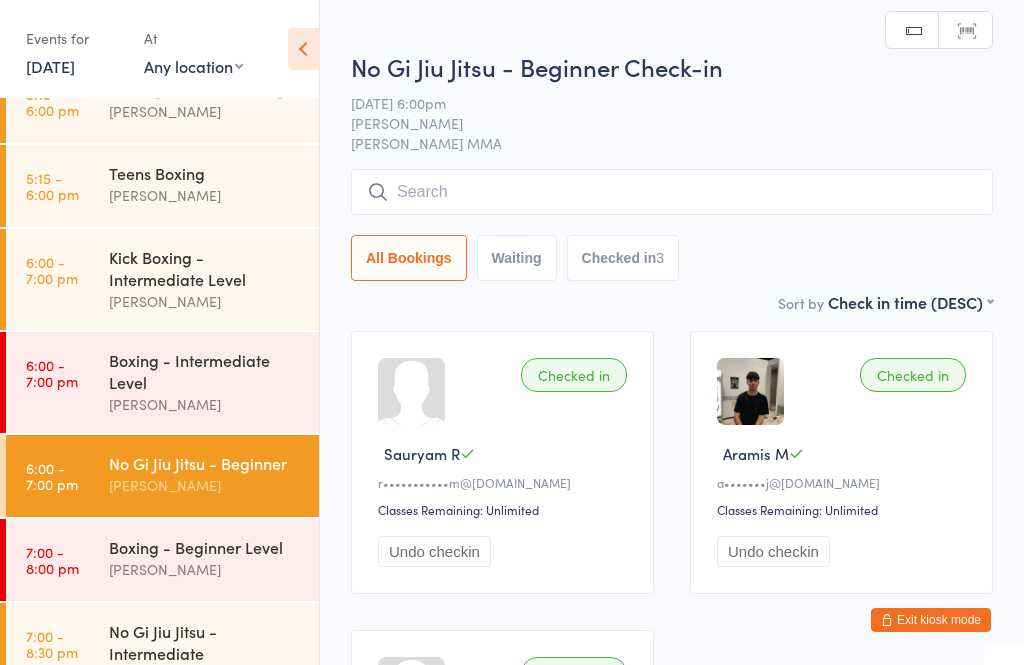 scroll, scrollTop: 131, scrollLeft: 0, axis: vertical 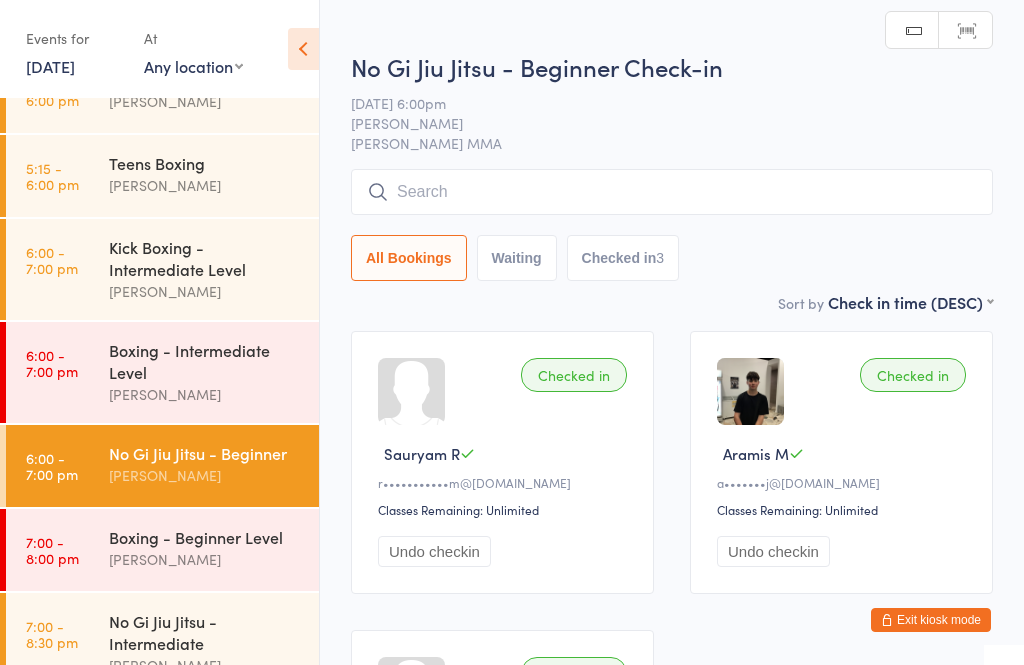 click on "Alex Carioti" at bounding box center (205, 559) 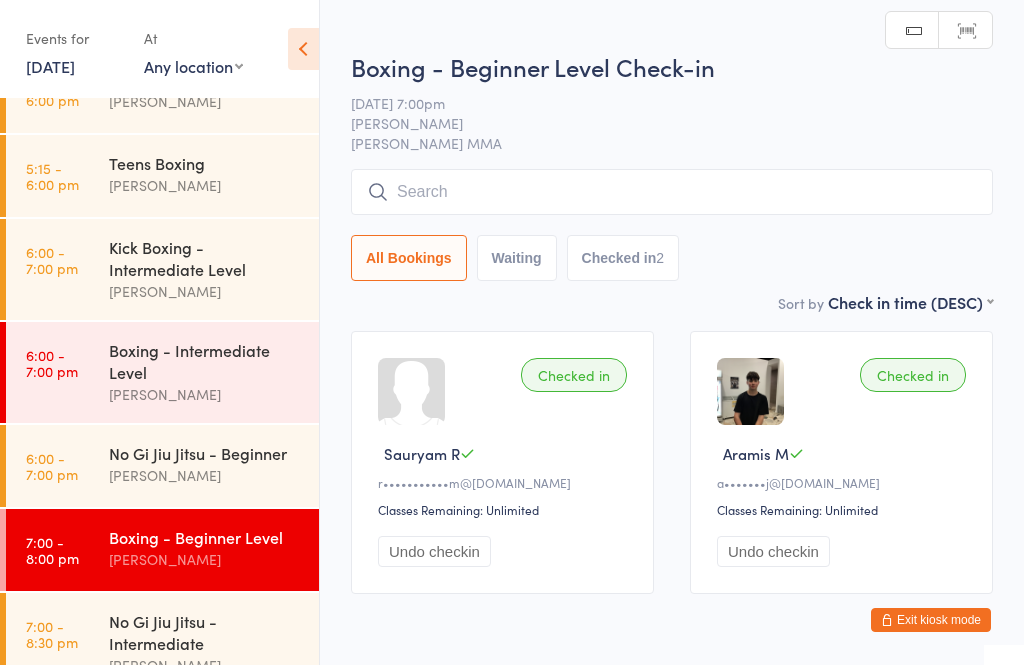 click at bounding box center (672, 192) 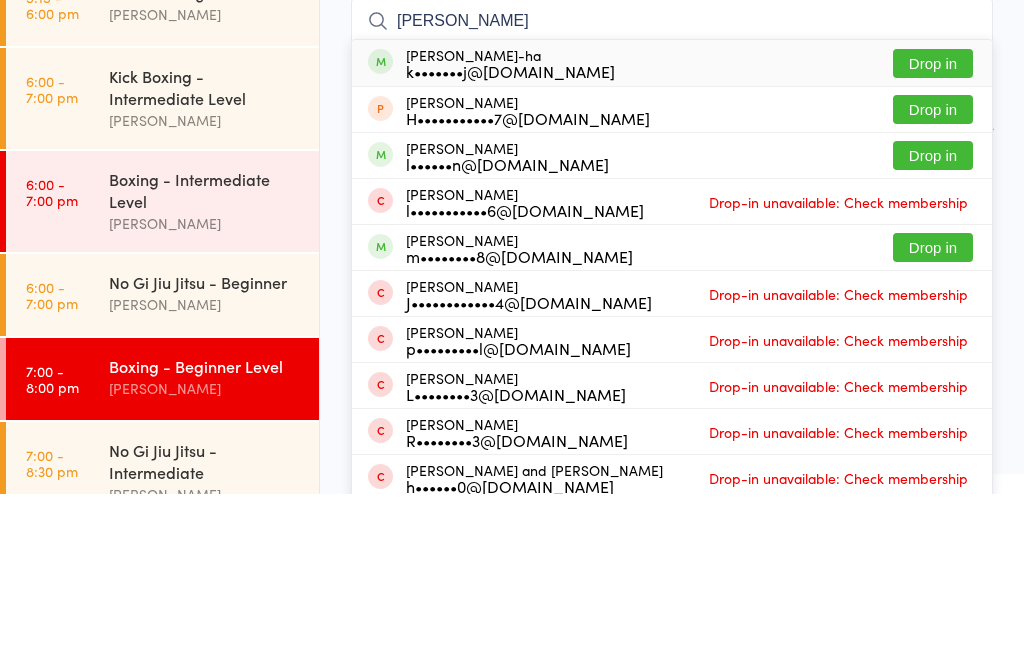 type on "Leon nis" 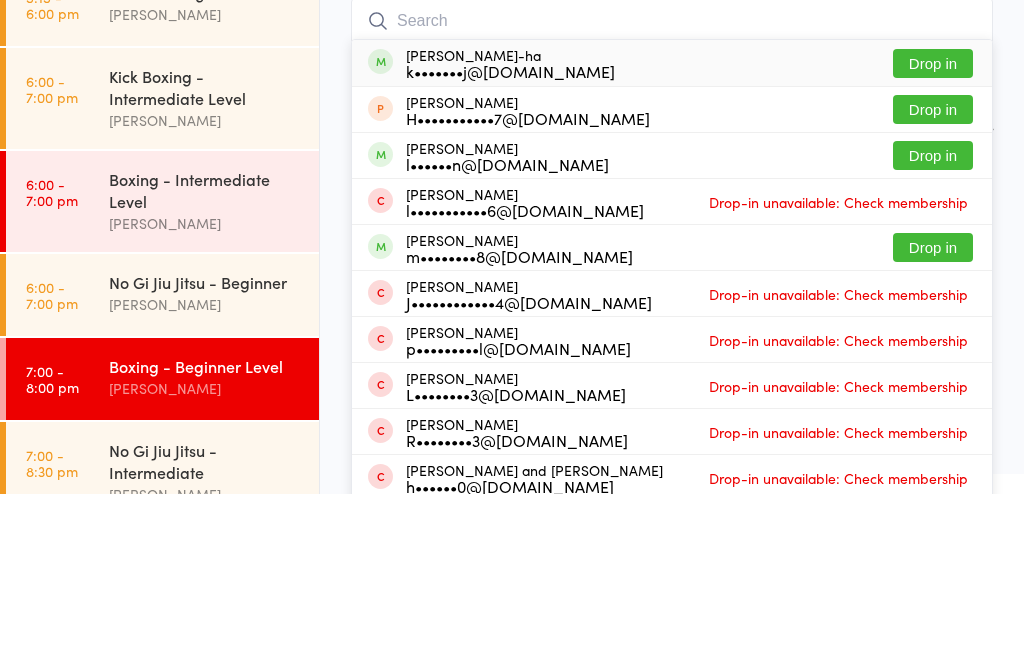 scroll, scrollTop: 93, scrollLeft: 0, axis: vertical 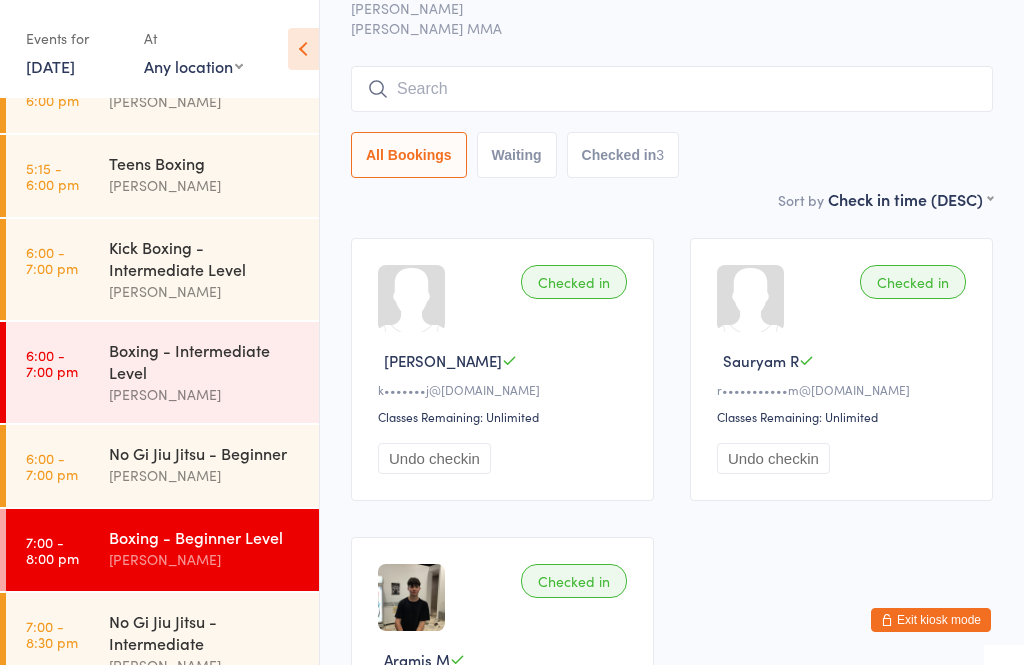 click on "Boxing - Intermediate Level" at bounding box center (205, 361) 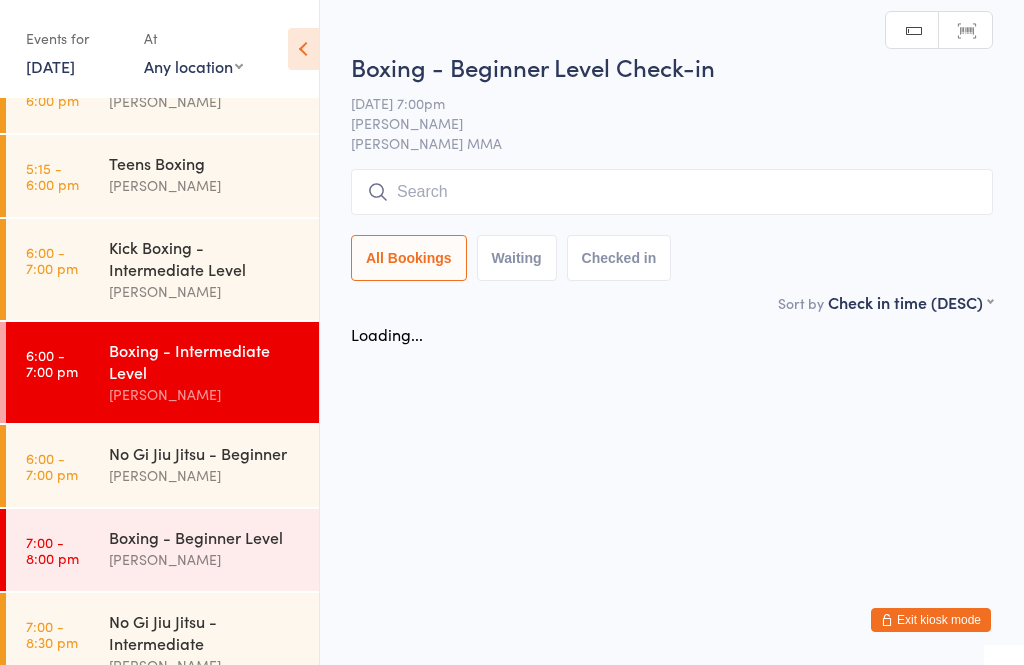 scroll, scrollTop: 0, scrollLeft: 0, axis: both 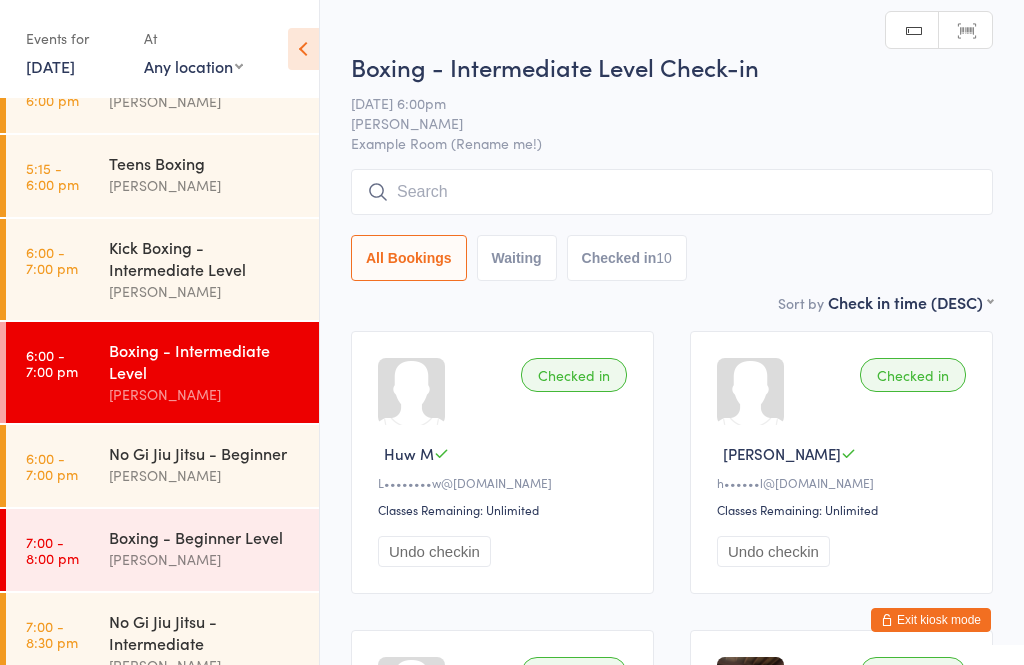 click at bounding box center [672, 192] 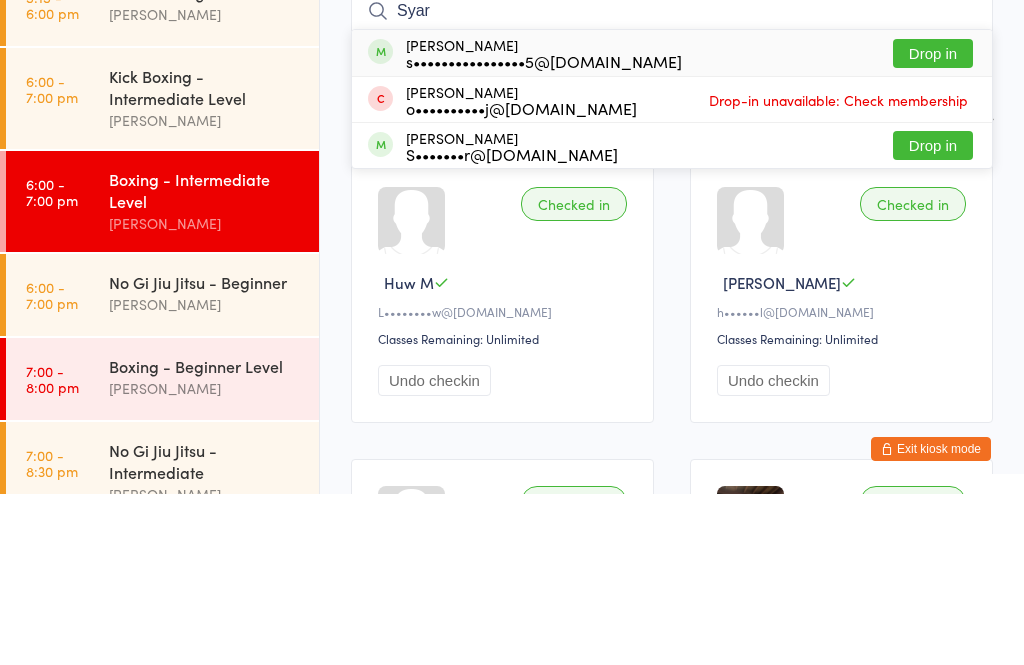 type on "Syar" 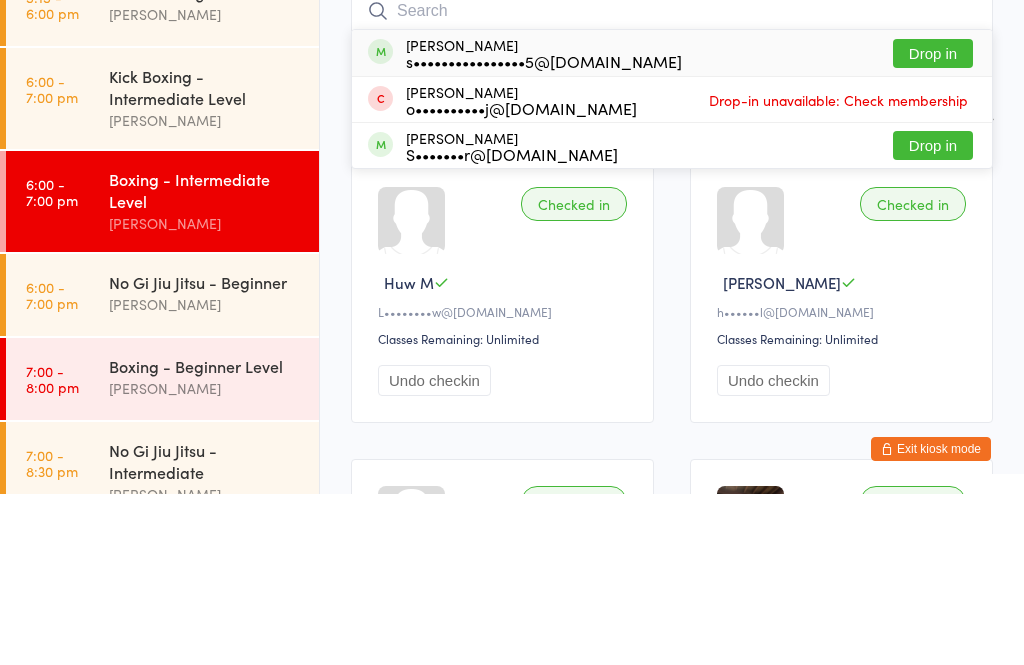 scroll, scrollTop: 171, scrollLeft: 0, axis: vertical 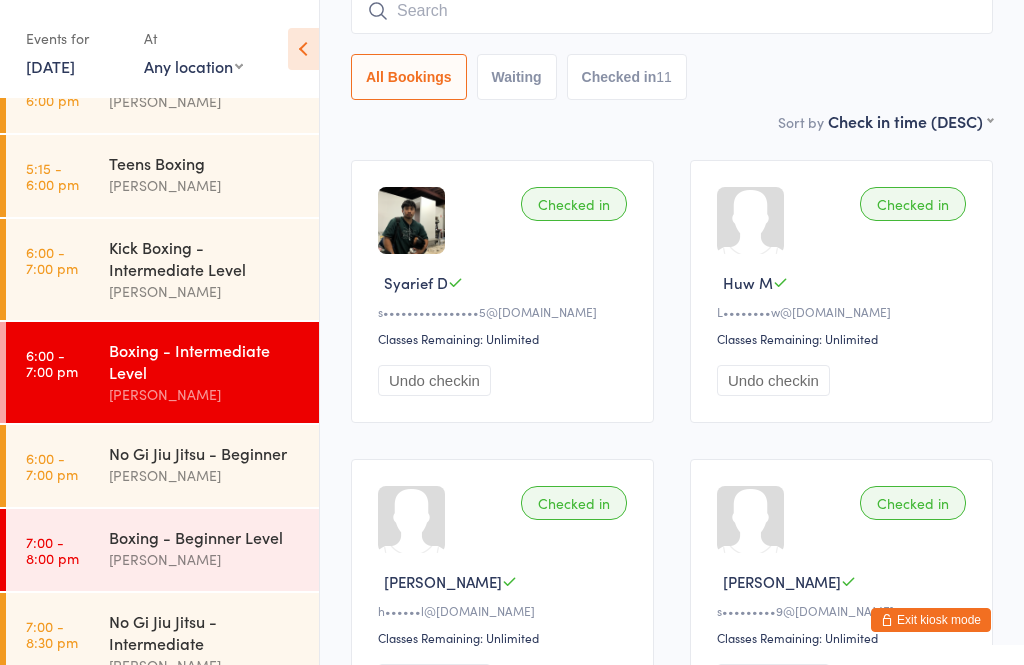 click on "Alex Carioti" at bounding box center (205, 291) 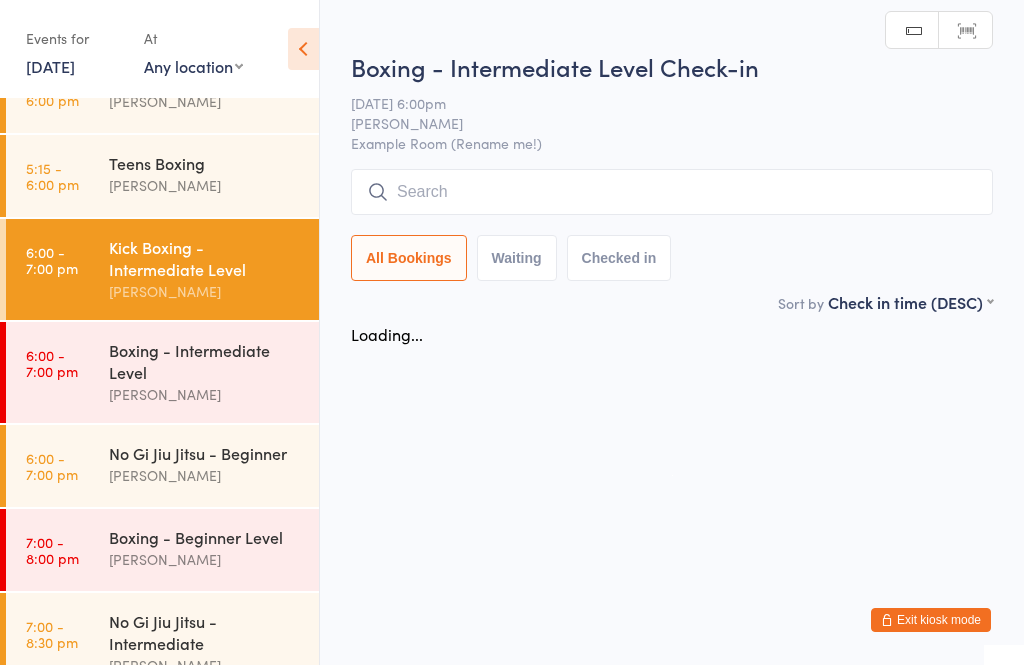 scroll, scrollTop: 0, scrollLeft: 0, axis: both 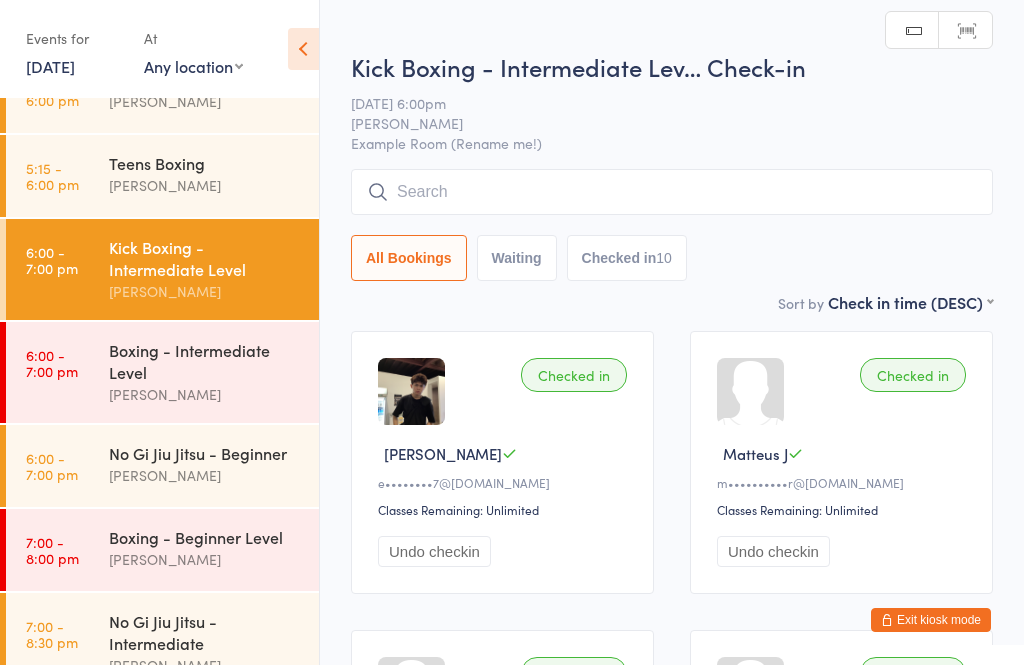 click at bounding box center [672, 192] 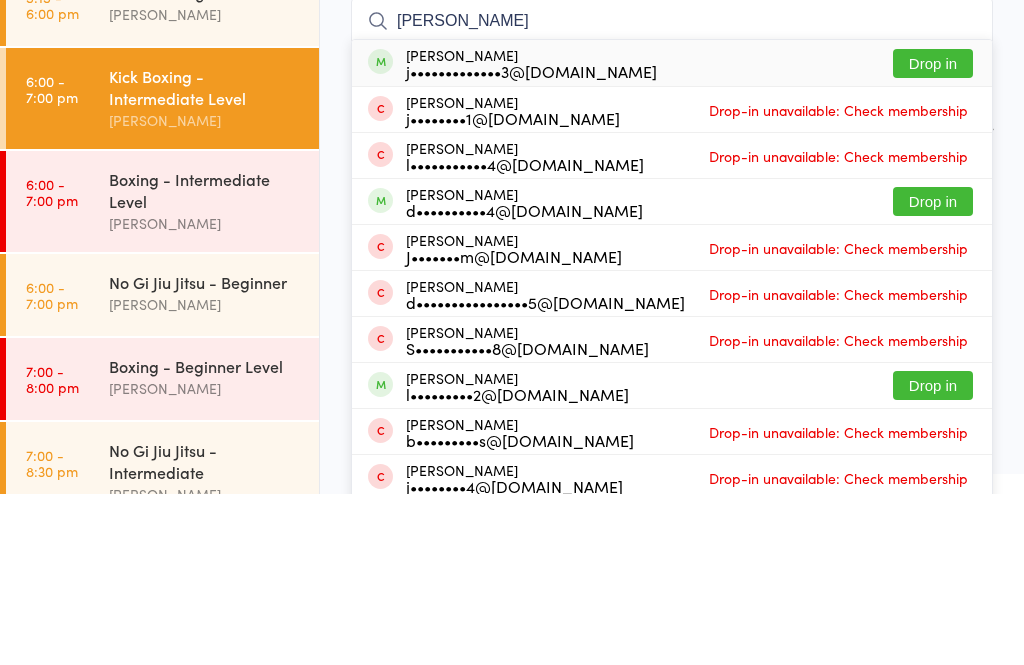 type on "Jon" 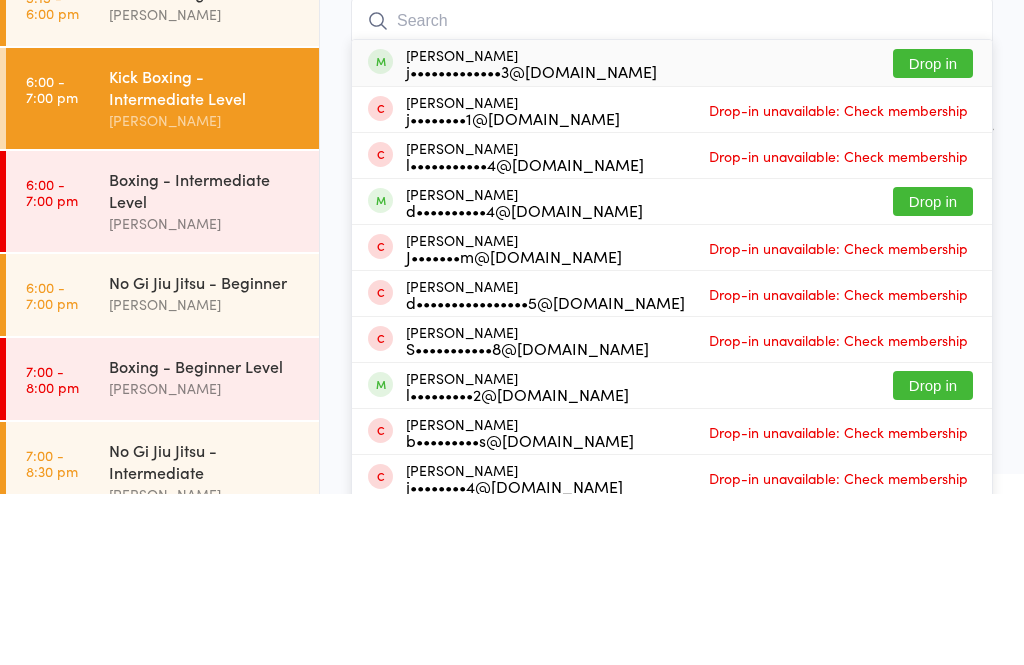 scroll, scrollTop: 171, scrollLeft: 0, axis: vertical 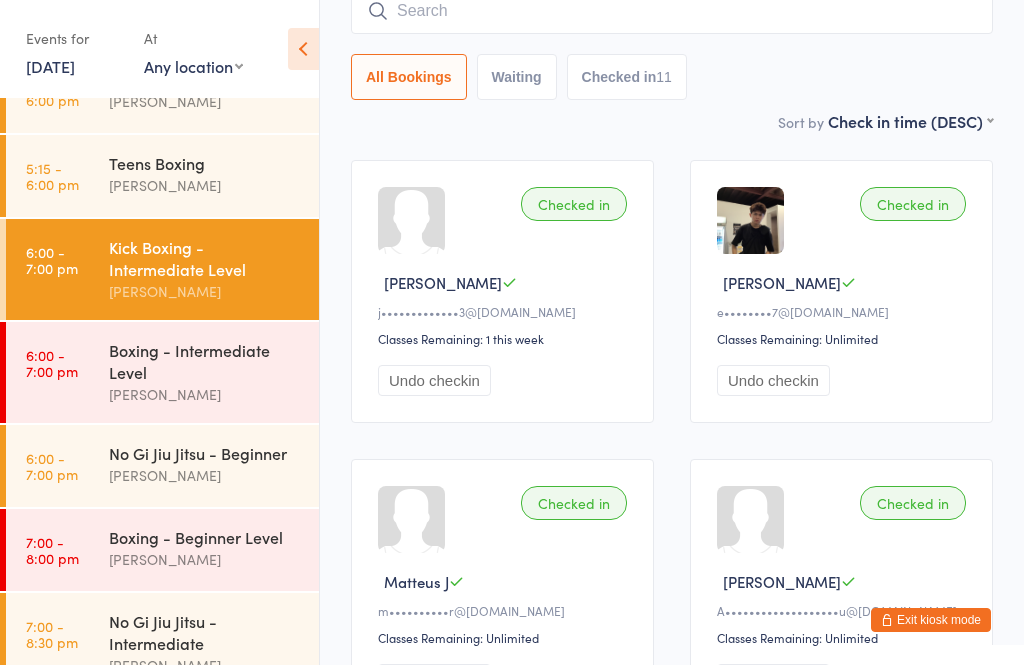 click at bounding box center [672, 11] 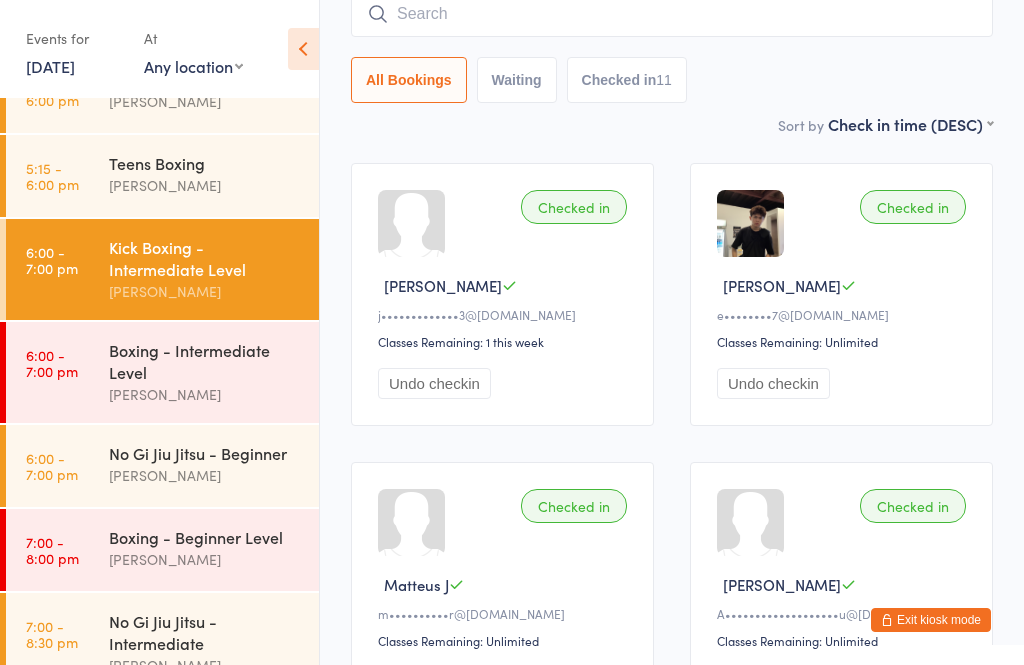 scroll, scrollTop: 161, scrollLeft: 0, axis: vertical 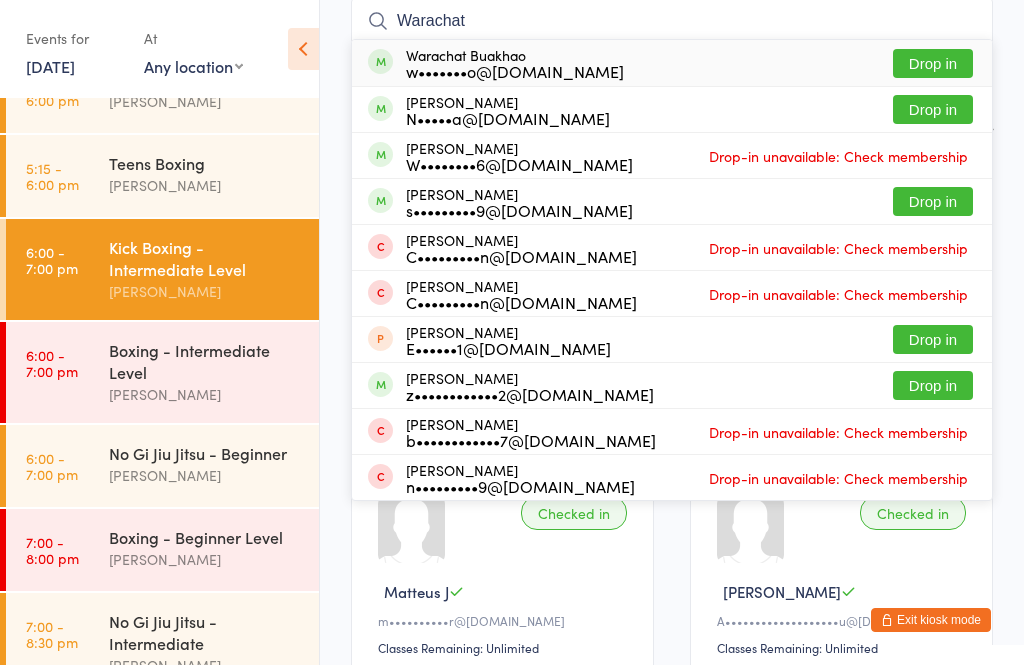 type on "Warachat" 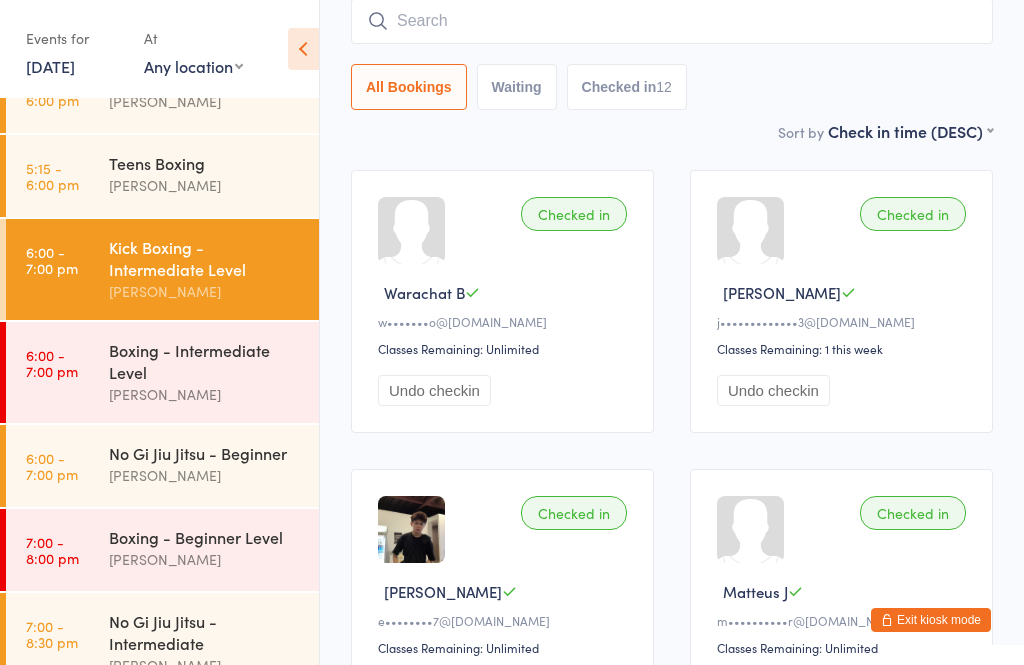 click on "7:00 - 8:00 pm" at bounding box center [52, 550] 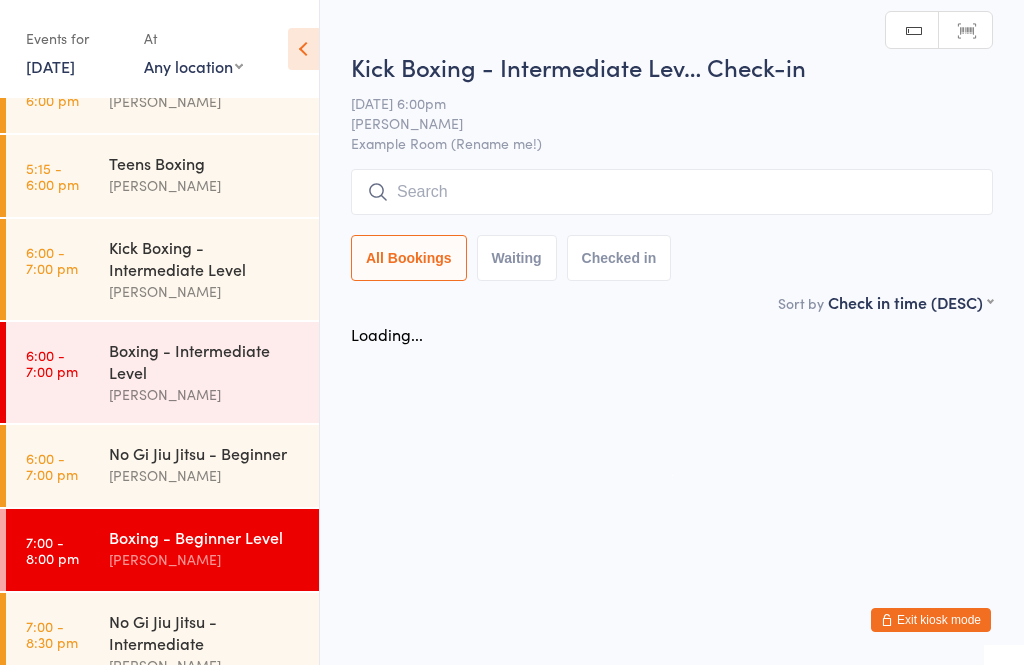 scroll, scrollTop: 0, scrollLeft: 0, axis: both 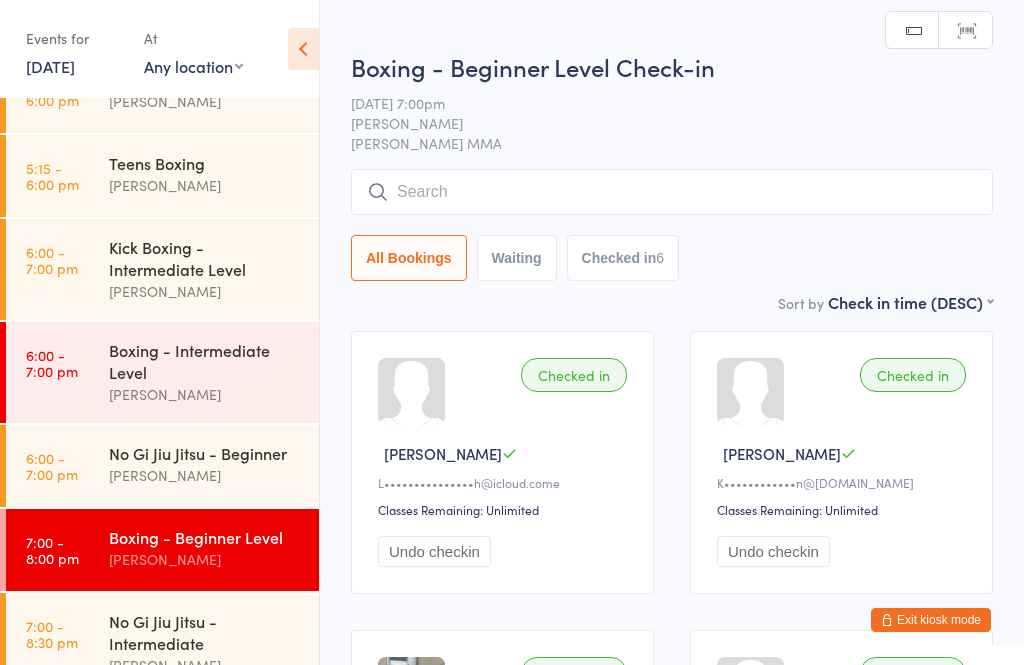 click at bounding box center (672, 192) 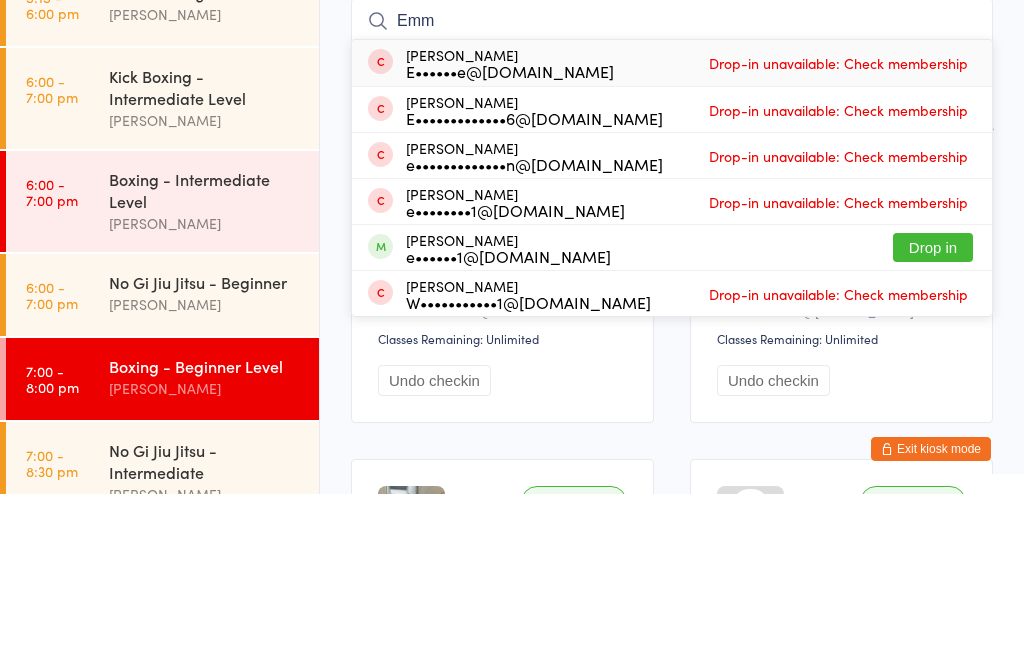 type on "Emm" 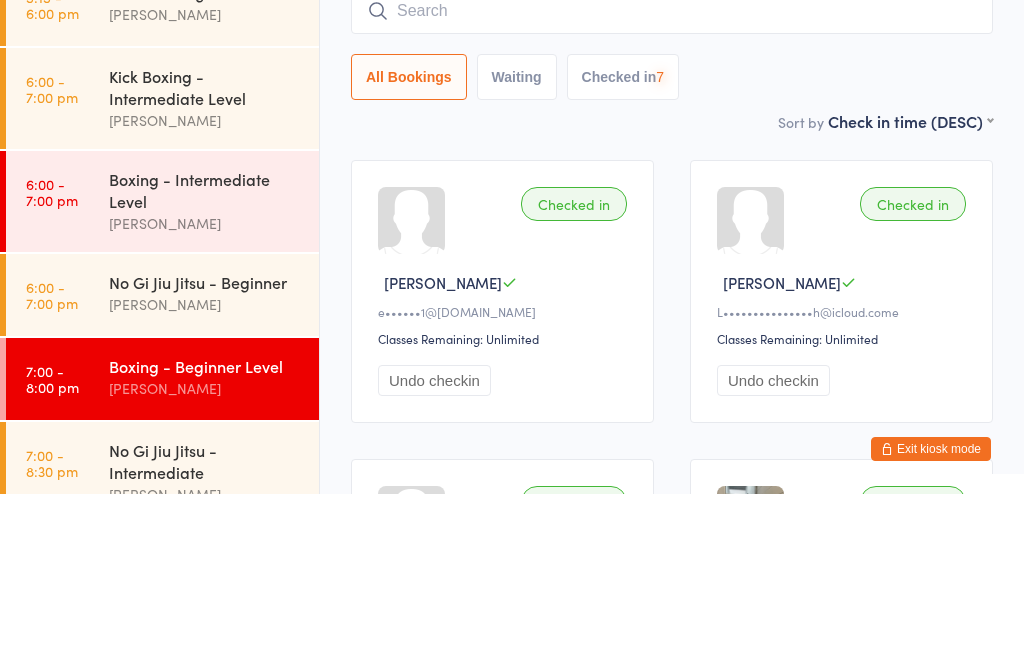 scroll, scrollTop: 171, scrollLeft: 0, axis: vertical 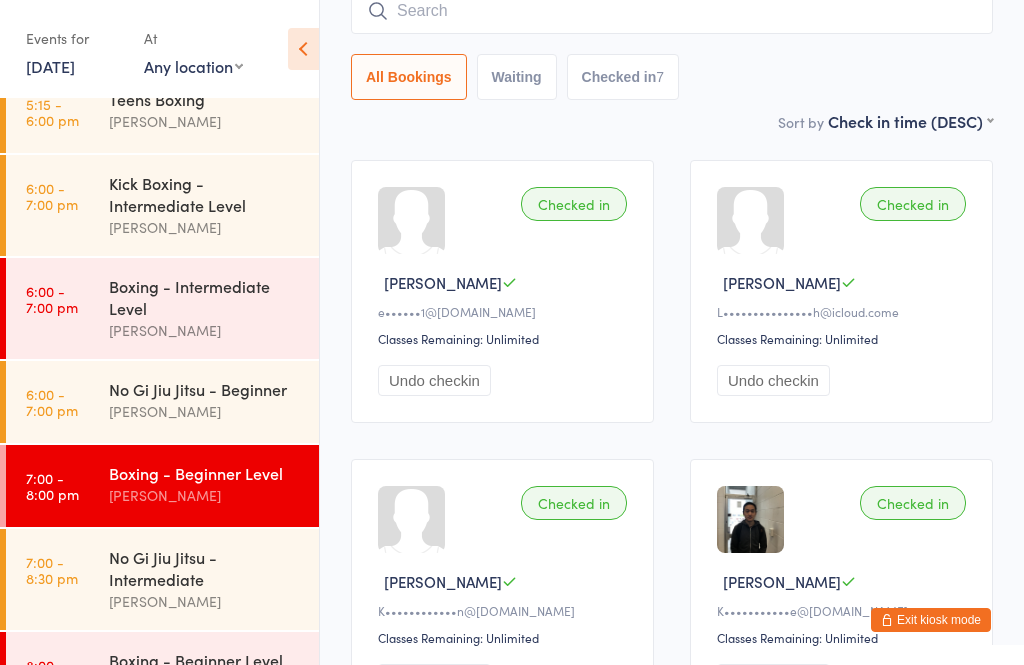 click on "No Gi Jiu Jitsu - Intermediate" at bounding box center [205, 568] 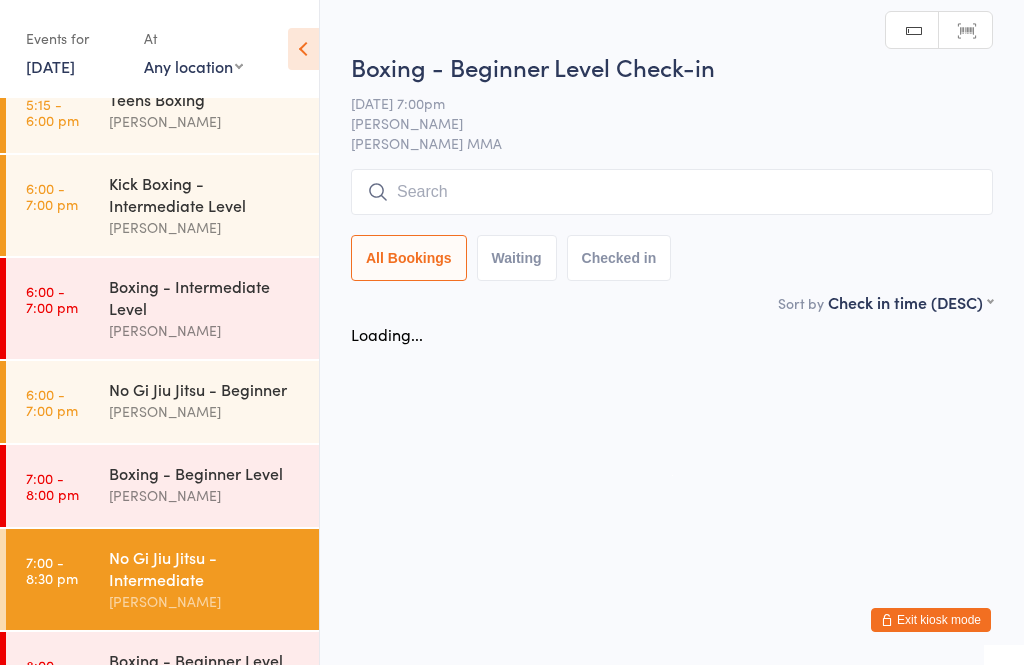 scroll, scrollTop: 0, scrollLeft: 0, axis: both 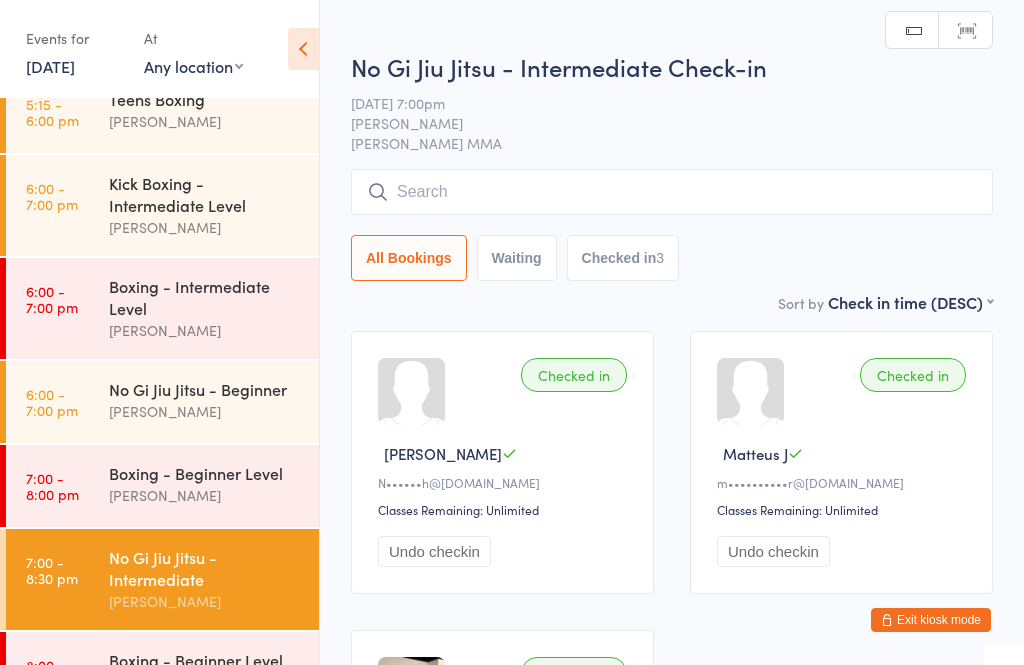 click at bounding box center [672, 192] 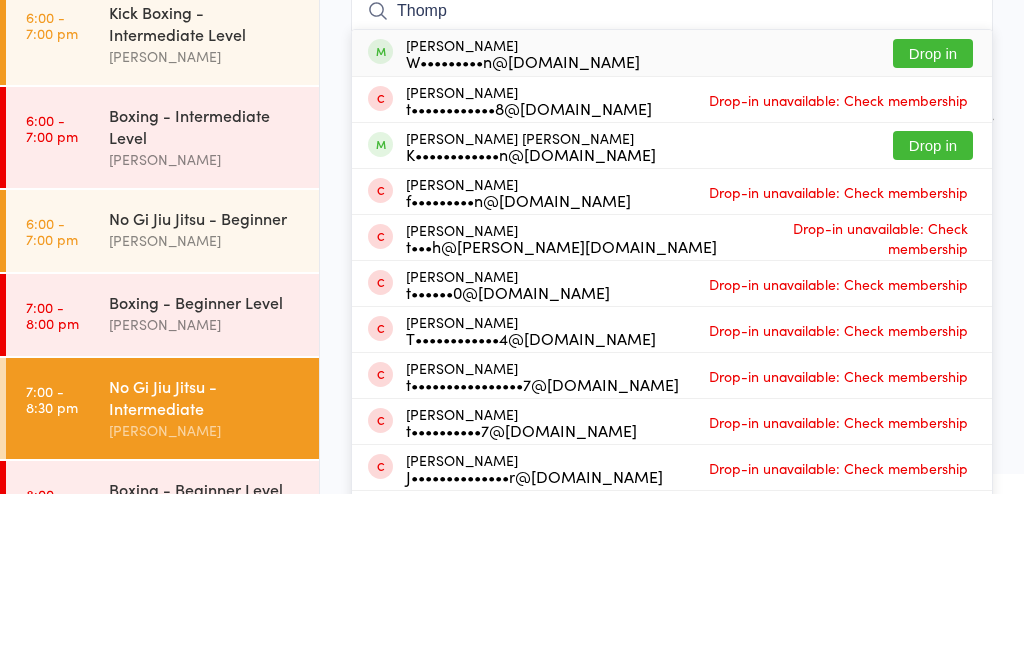 type on "Thomp" 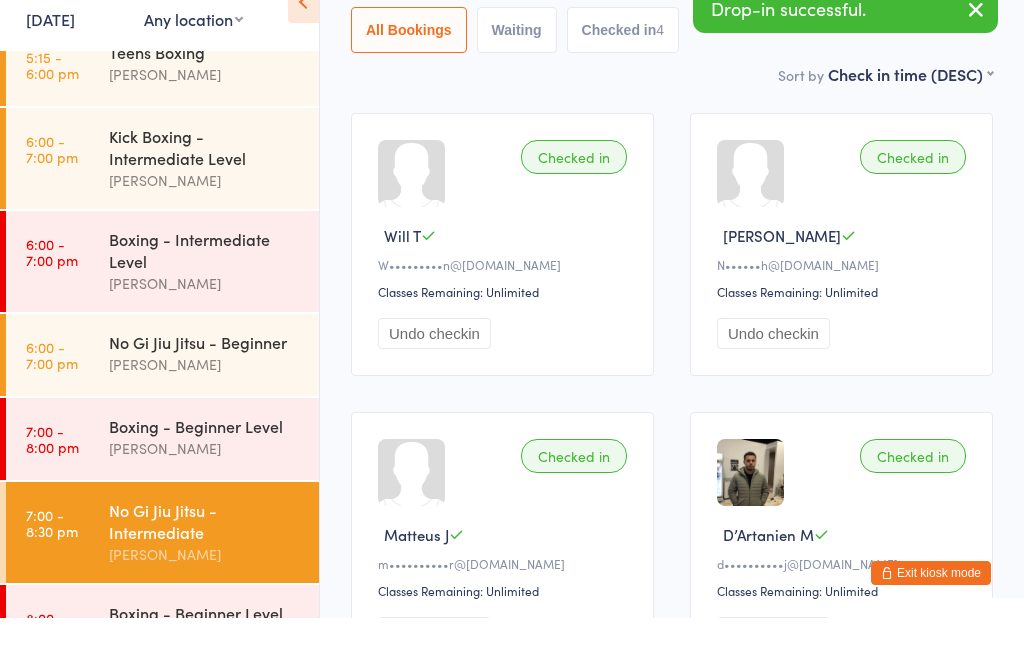scroll, scrollTop: 238, scrollLeft: 0, axis: vertical 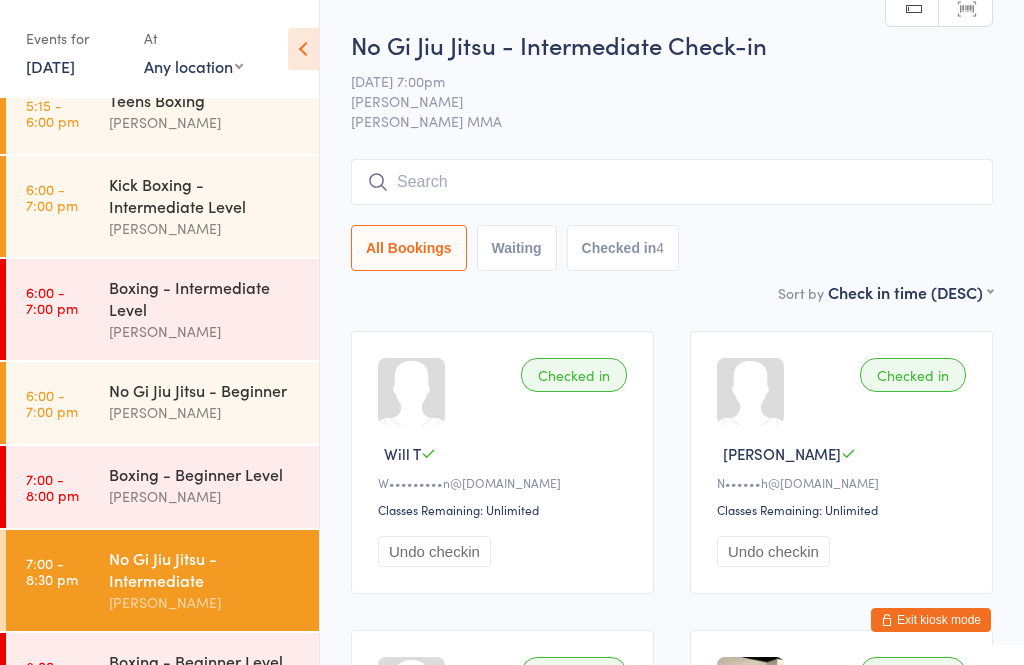 click at bounding box center [672, 182] 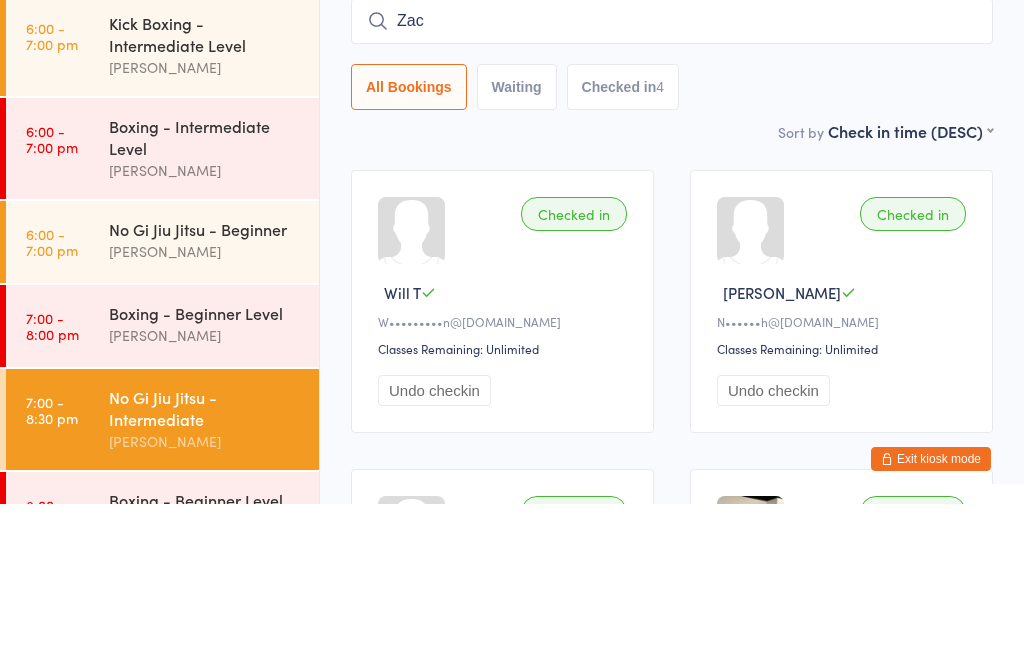 type on "Zach" 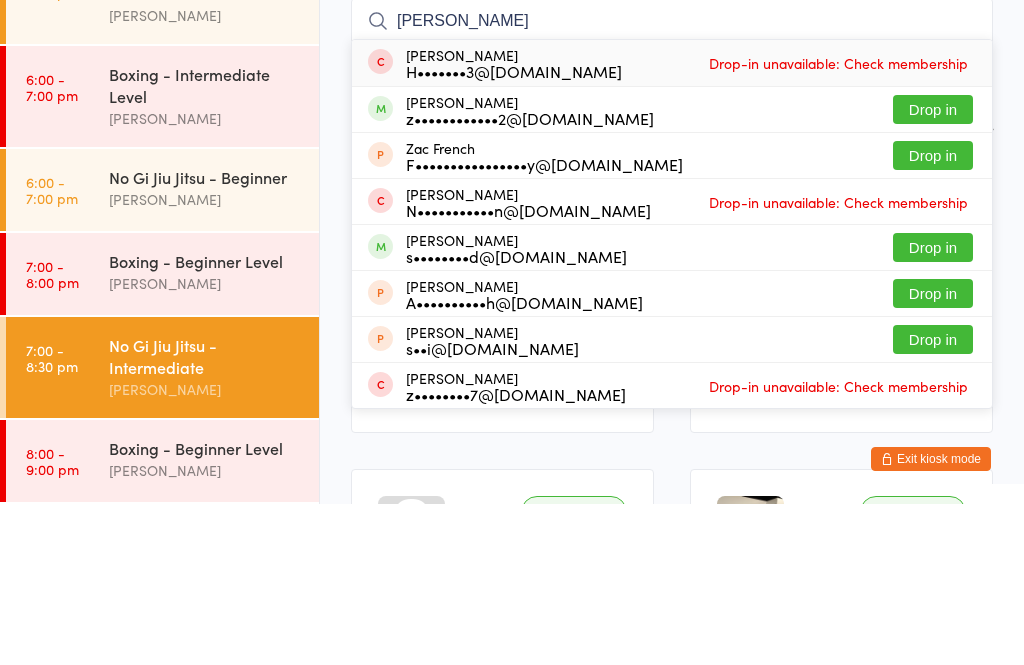 scroll, scrollTop: 258, scrollLeft: 0, axis: vertical 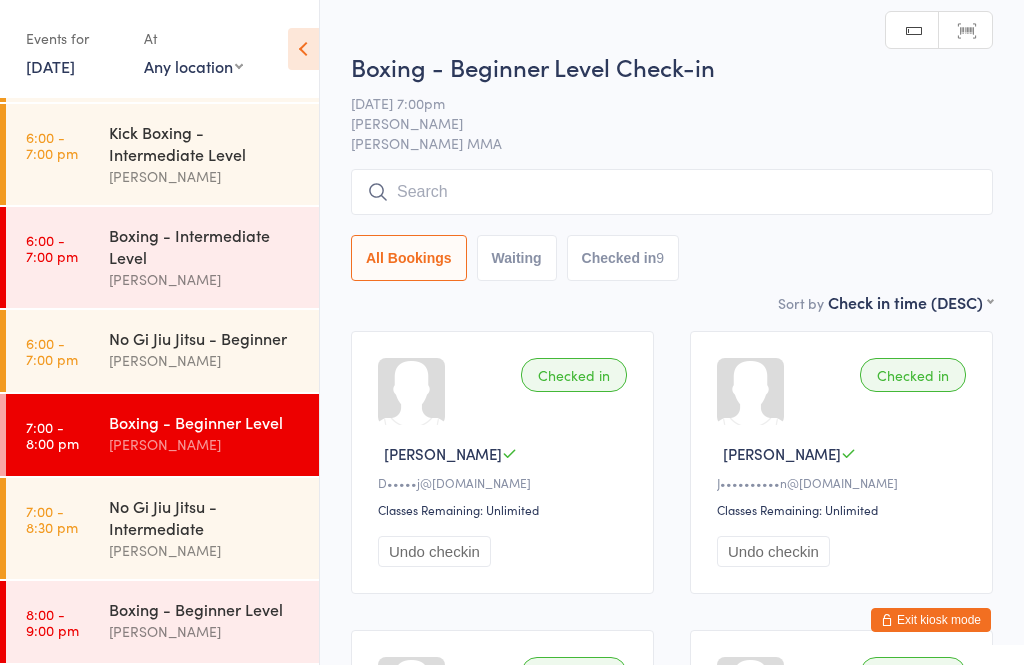 click at bounding box center [672, 192] 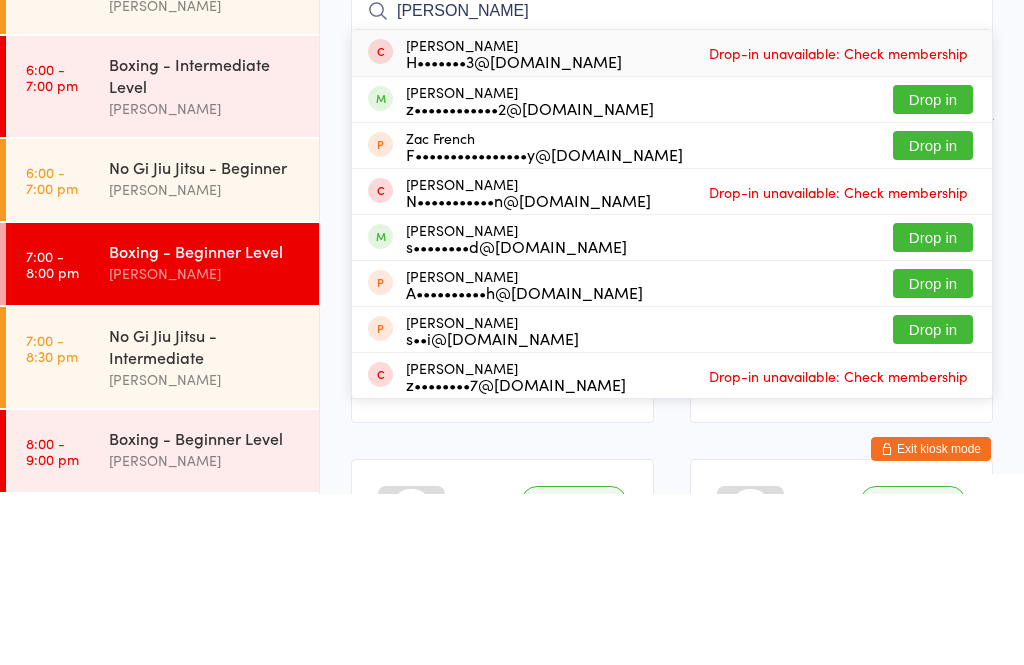 type on "Zach" 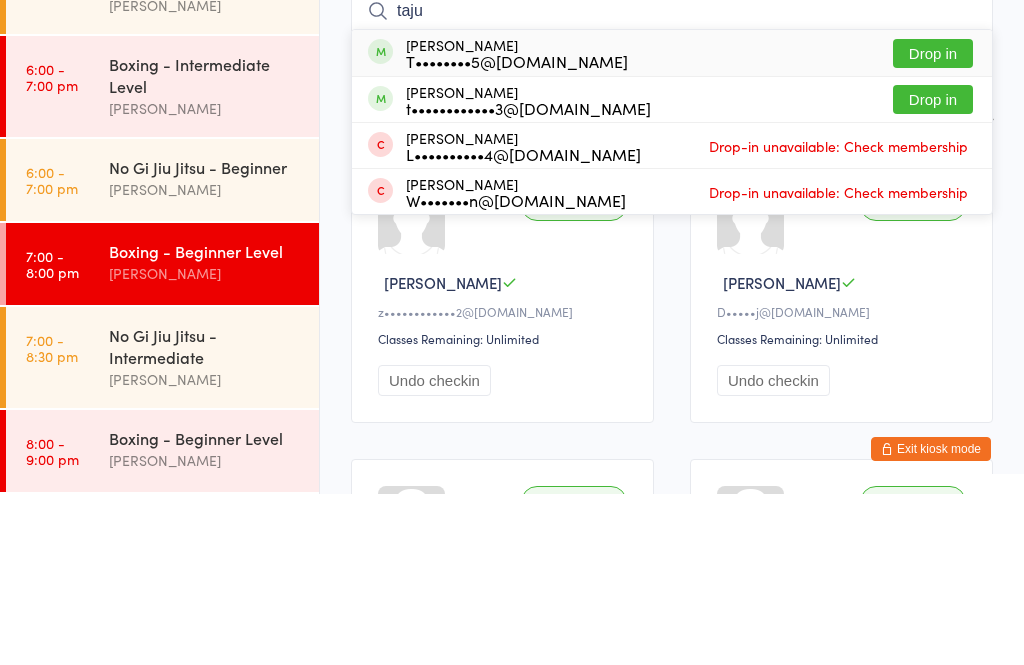 type on "taju" 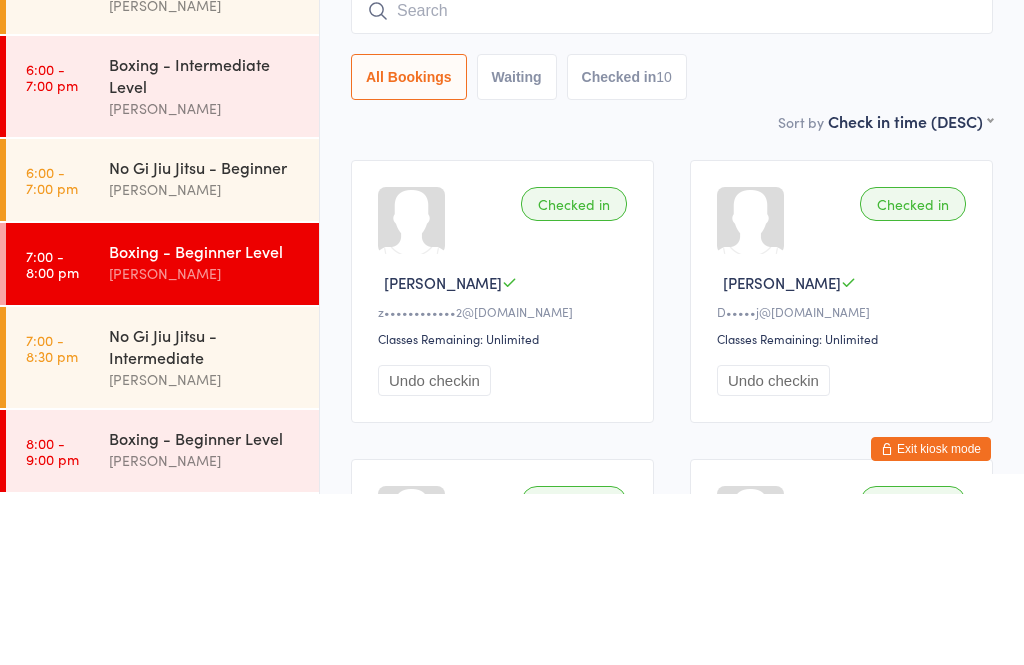 scroll, scrollTop: 171, scrollLeft: 0, axis: vertical 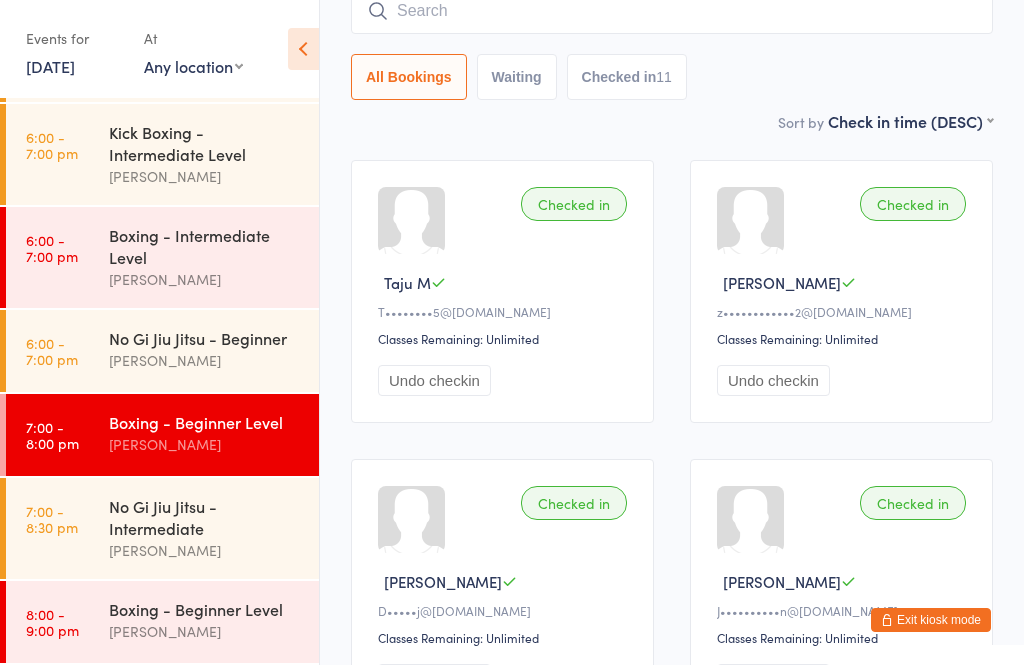 click on "7:00 - 8:30 pm No Gi Jiu Jitsu - Intermediate Alex Carioti" at bounding box center [162, 528] 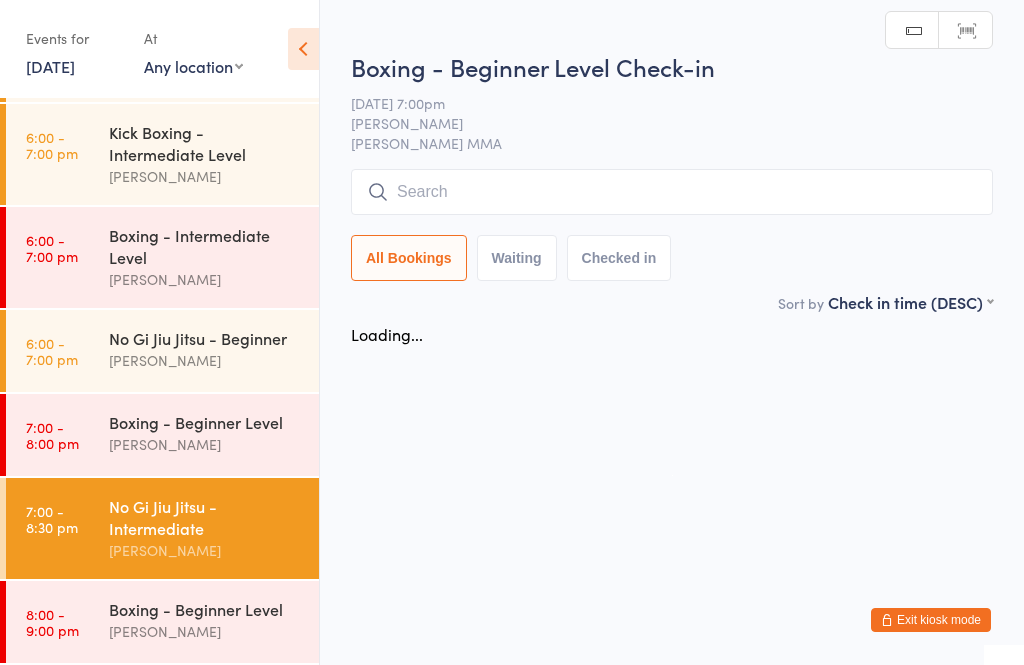 scroll, scrollTop: 0, scrollLeft: 0, axis: both 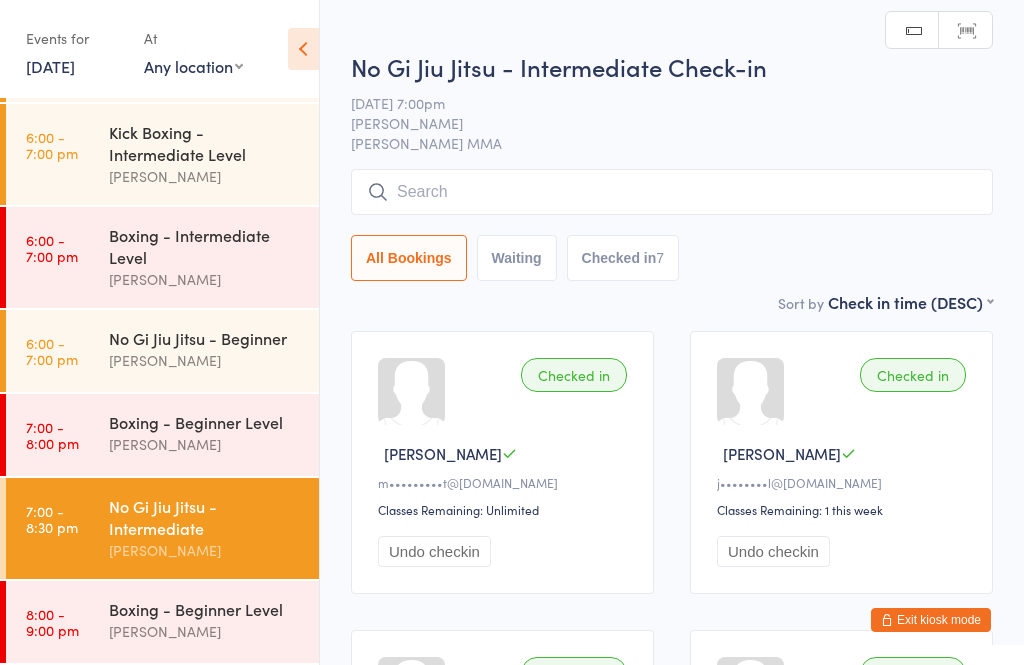 click at bounding box center (672, 192) 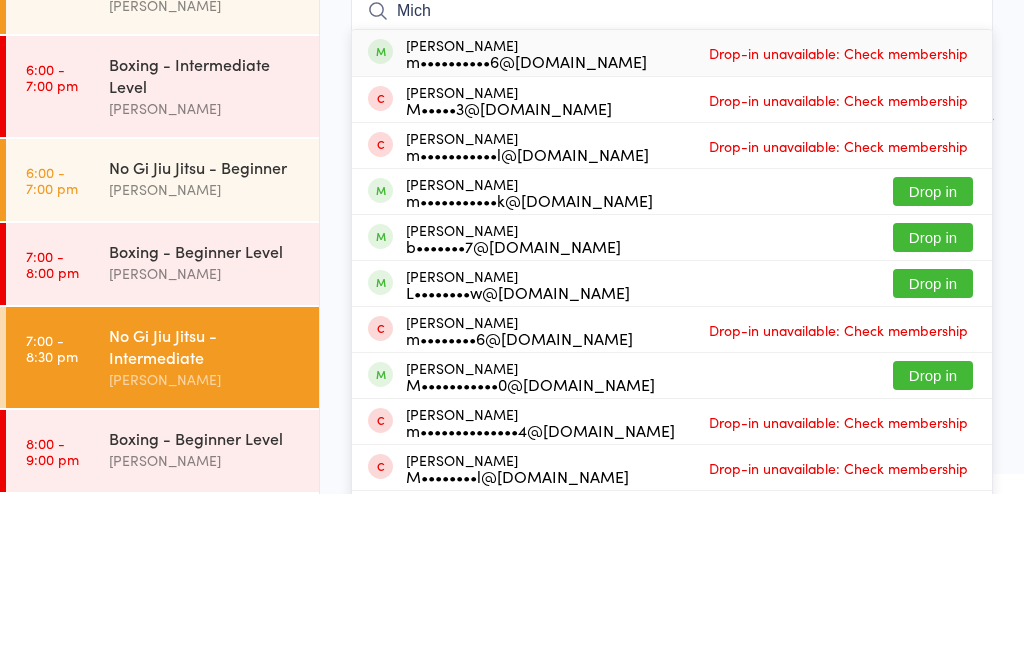 scroll, scrollTop: 194, scrollLeft: 0, axis: vertical 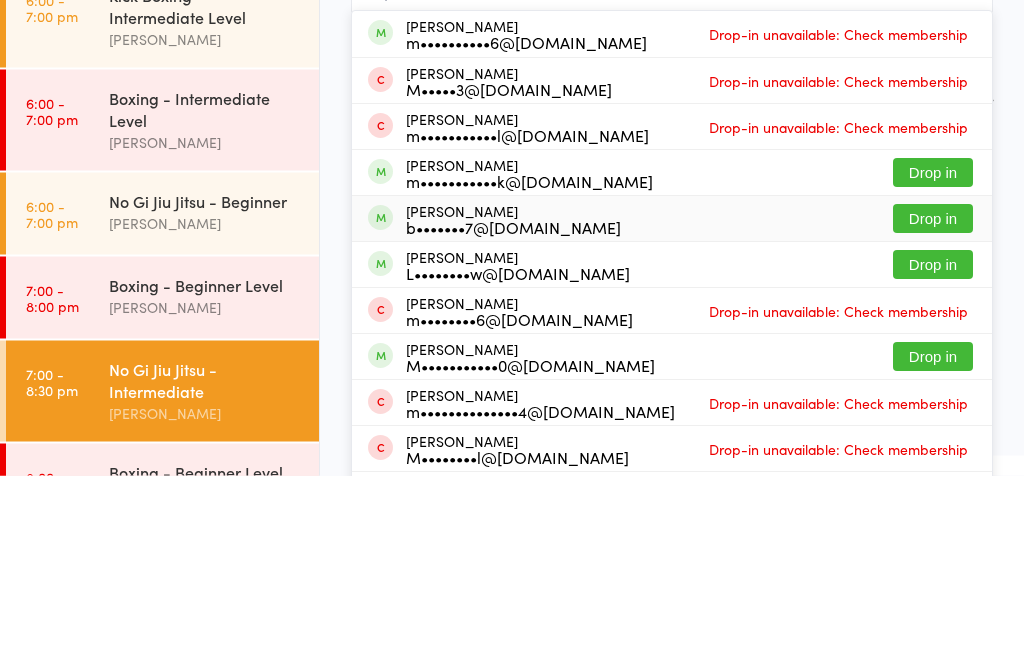 type on "Mich" 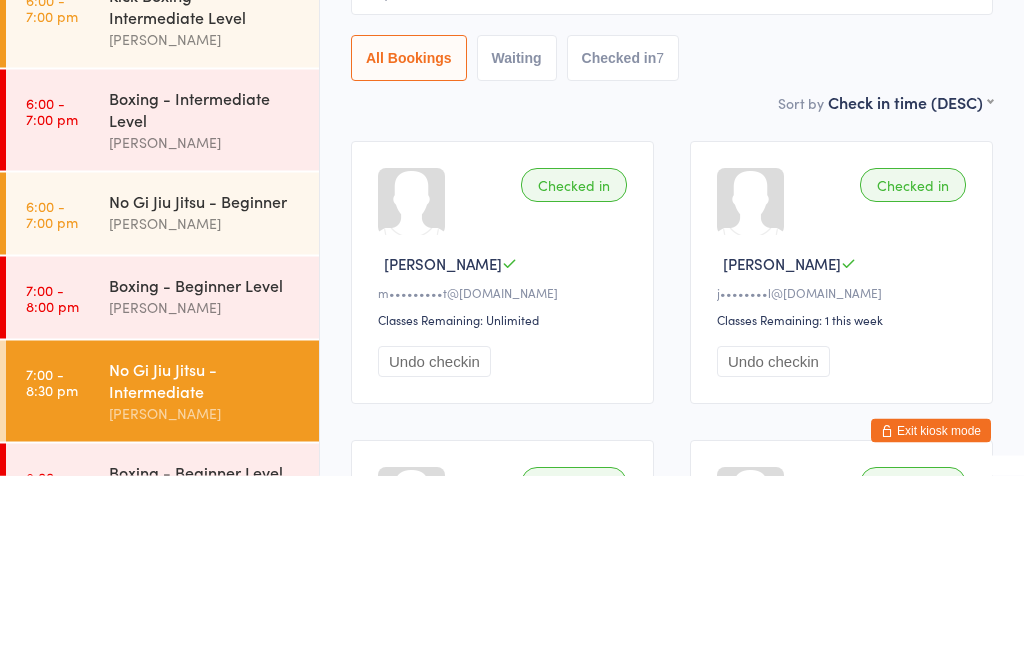 scroll, scrollTop: 190, scrollLeft: 0, axis: vertical 